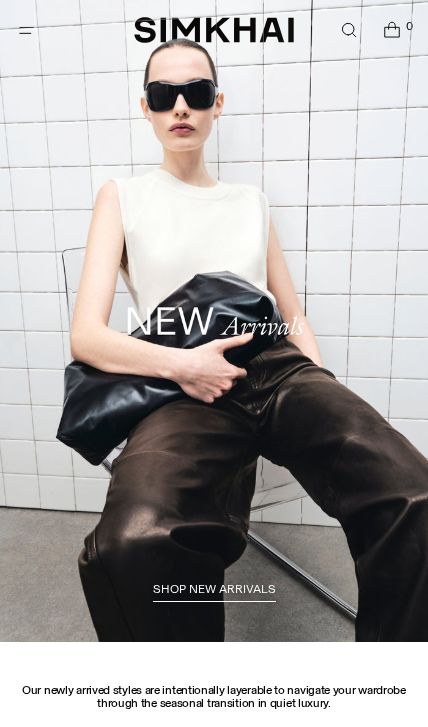 scroll, scrollTop: 0, scrollLeft: 0, axis: both 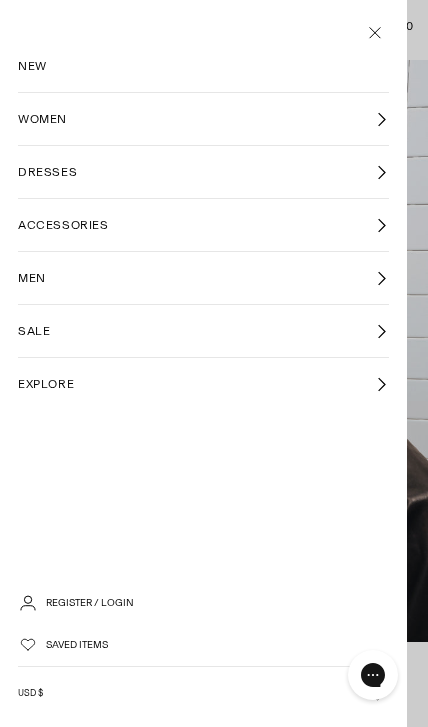 click on "WOMEN" at bounding box center [203, 119] 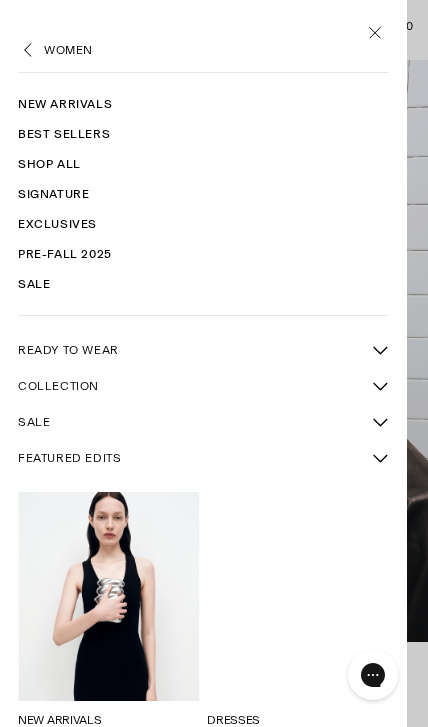 click on "SALE" at bounding box center (190, 422) 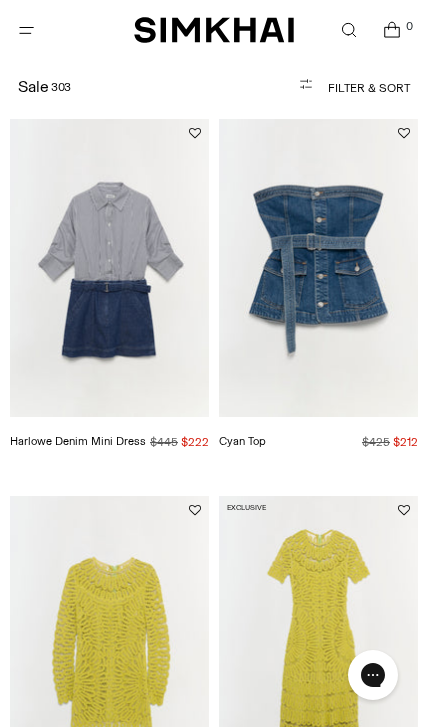 scroll, scrollTop: 84, scrollLeft: 0, axis: vertical 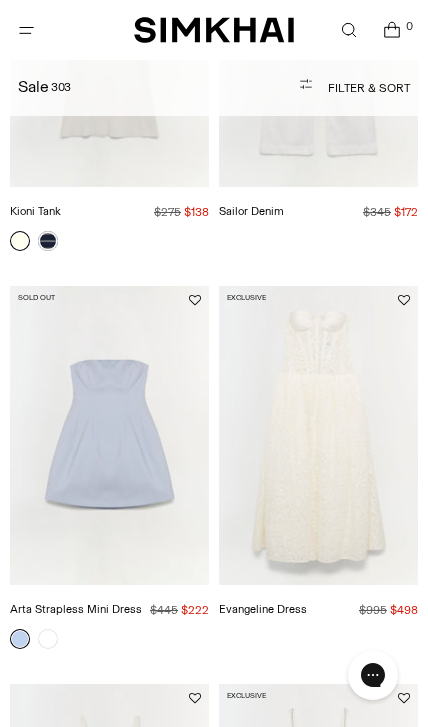 click at bounding box center [109, 435] 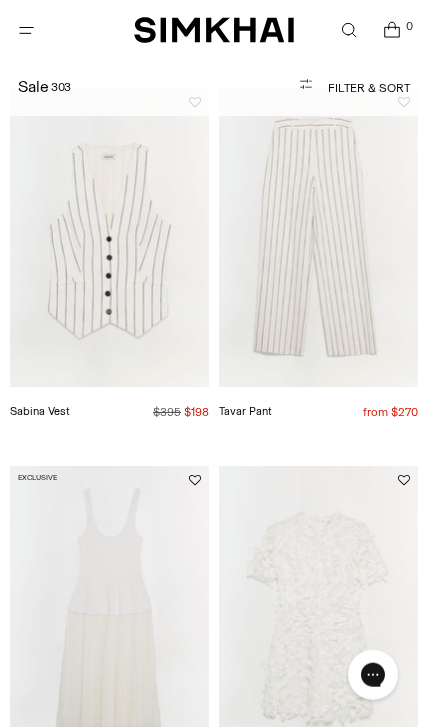 scroll, scrollTop: 6821, scrollLeft: 0, axis: vertical 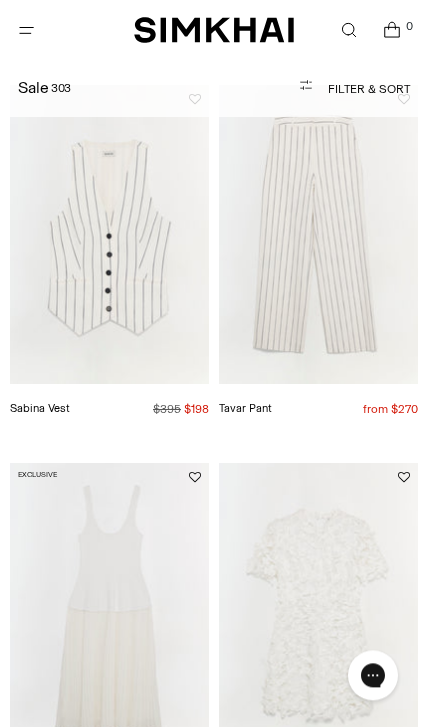 click at bounding box center (109, 234) 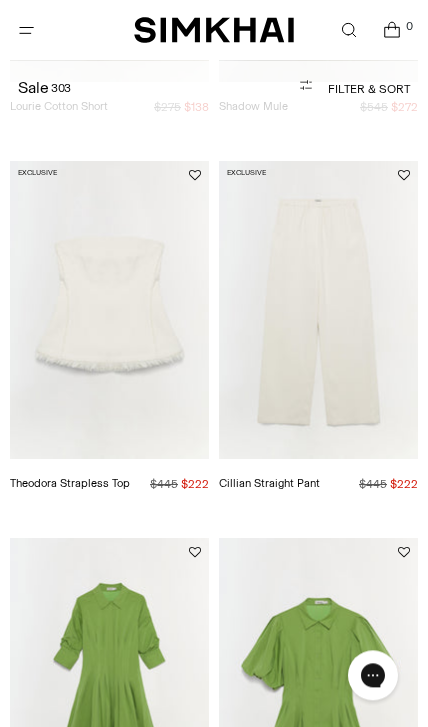 scroll, scrollTop: 11777, scrollLeft: 0, axis: vertical 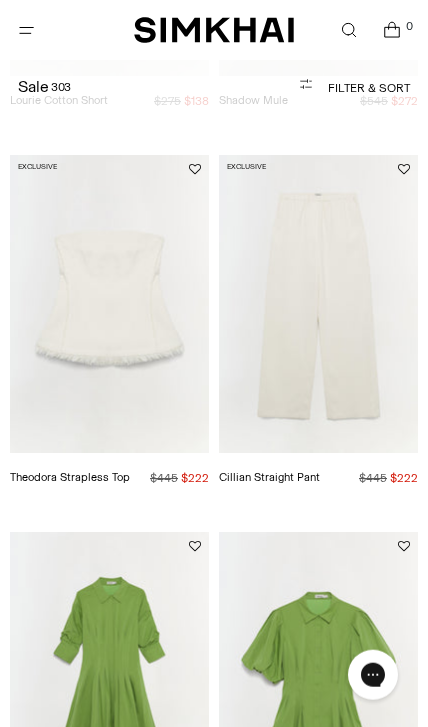 click at bounding box center (109, 304) 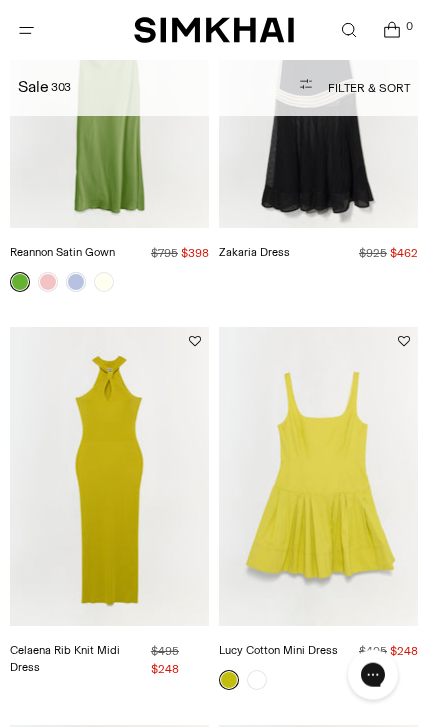 scroll, scrollTop: 12791, scrollLeft: 0, axis: vertical 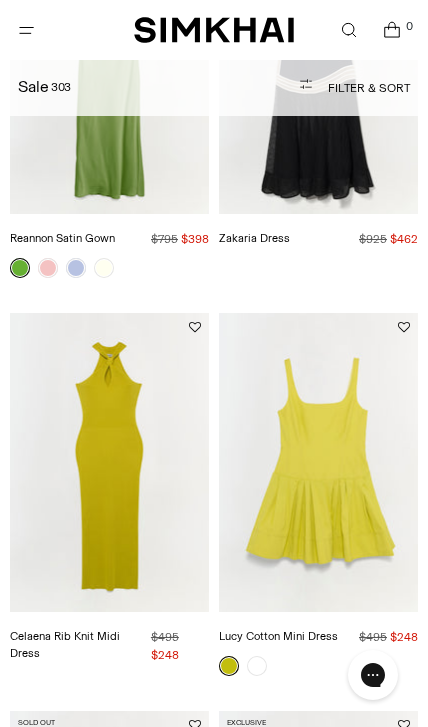 click at bounding box center (109, 462) 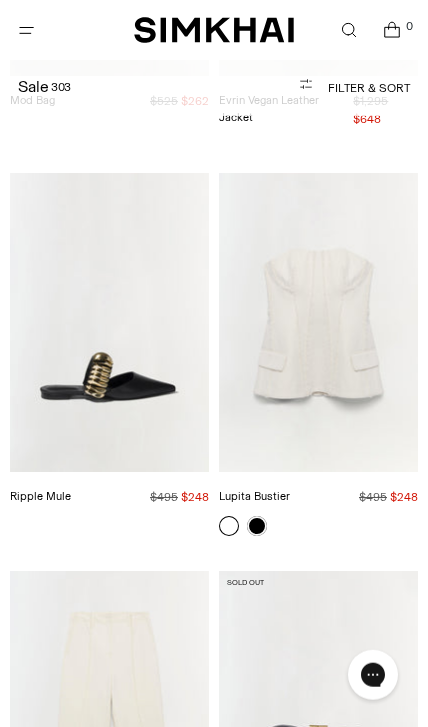 scroll, scrollTop: 15318, scrollLeft: 0, axis: vertical 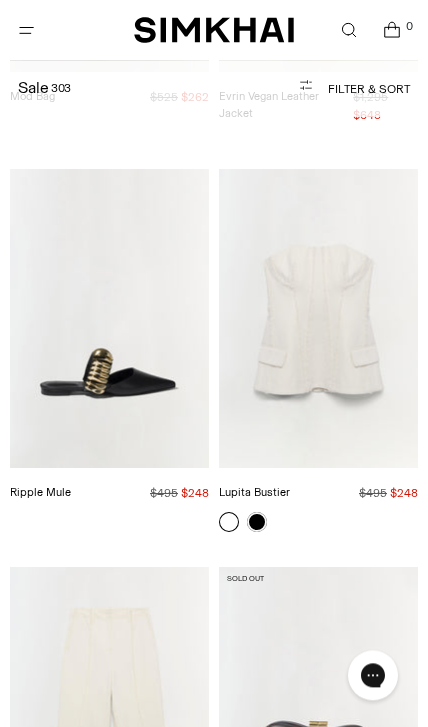 click at bounding box center [318, 318] 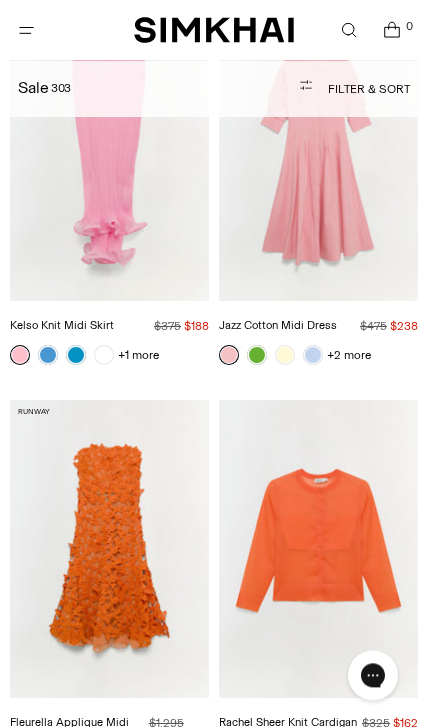 scroll, scrollTop: 17086, scrollLeft: 0, axis: vertical 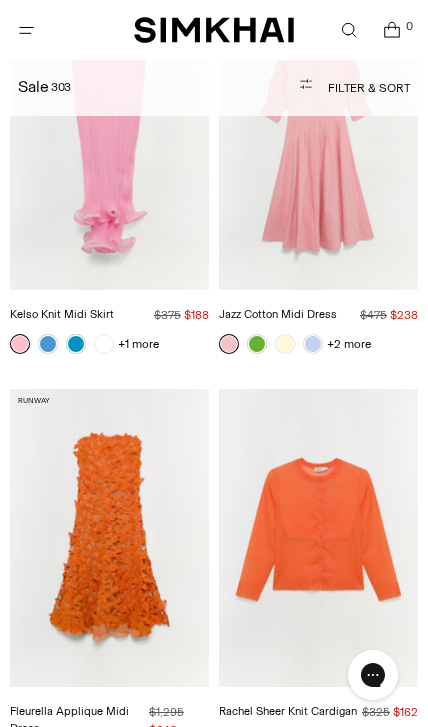 click at bounding box center [109, 538] 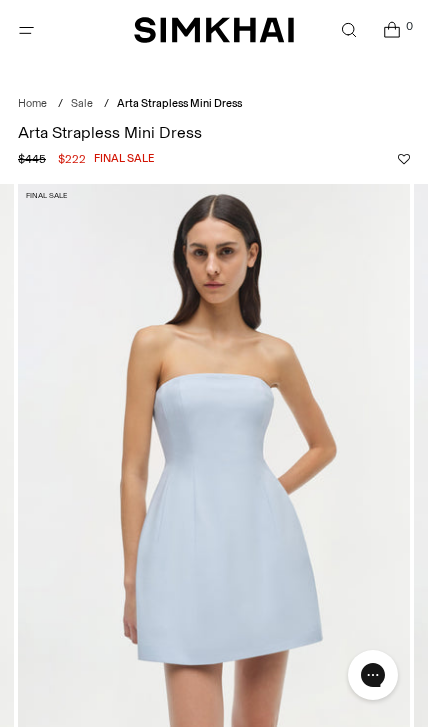 scroll, scrollTop: 0, scrollLeft: 0, axis: both 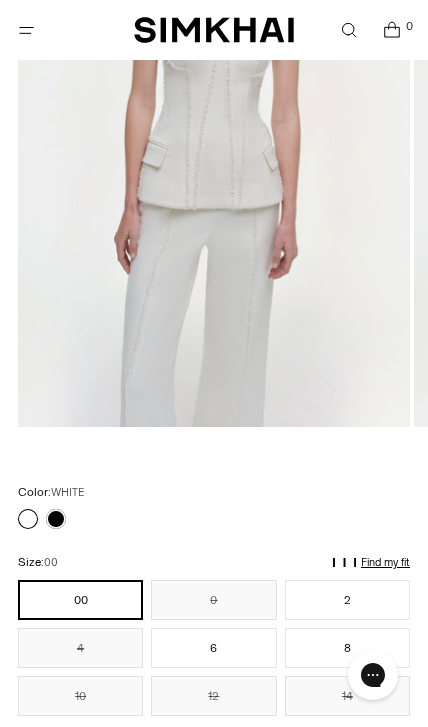 click at bounding box center [42, 519] 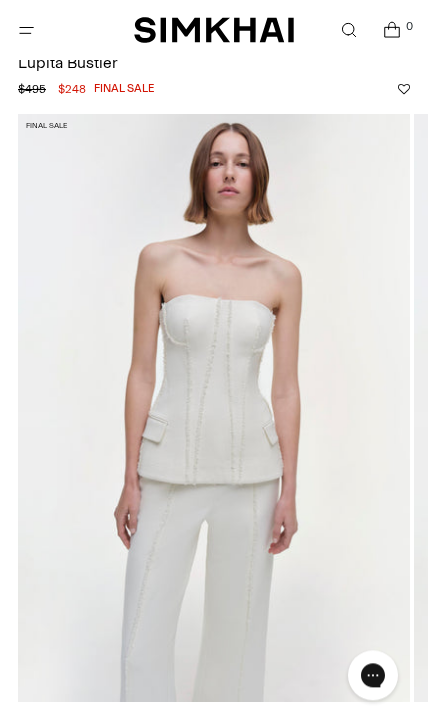 scroll, scrollTop: 43, scrollLeft: 0, axis: vertical 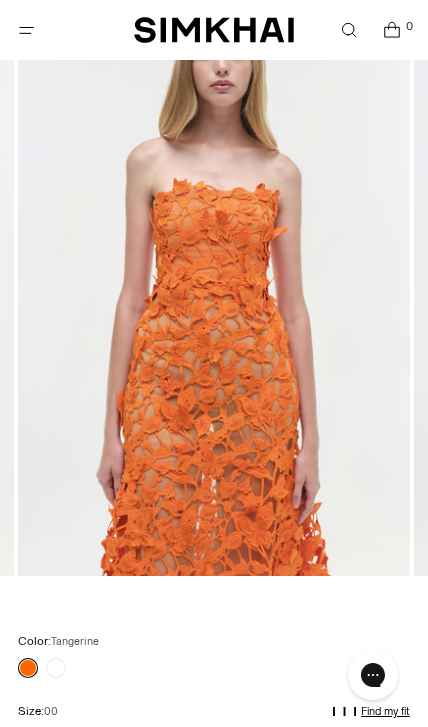 click at bounding box center [56, 668] 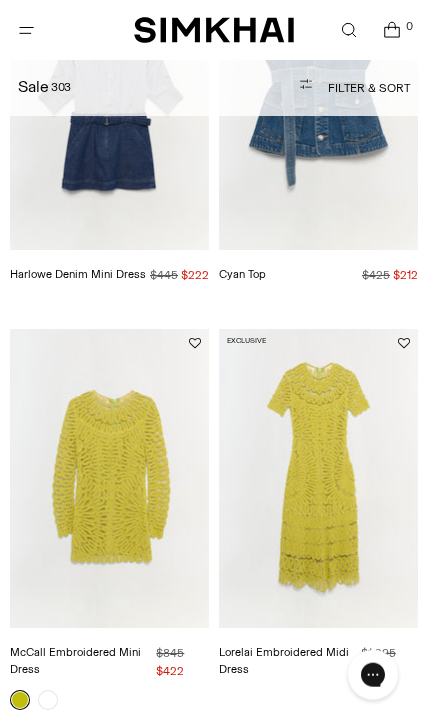 scroll, scrollTop: 274, scrollLeft: 0, axis: vertical 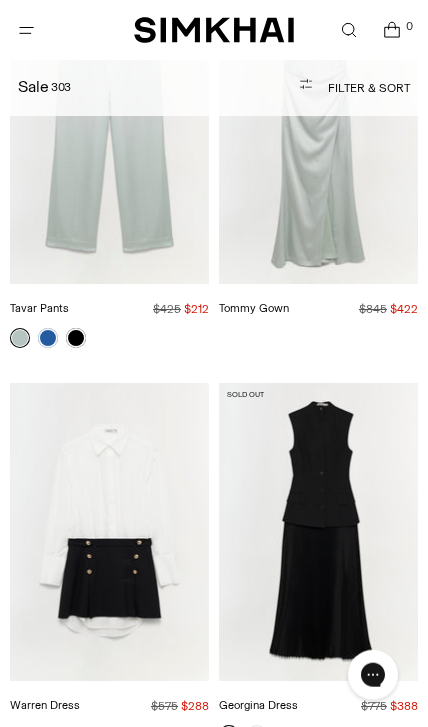 click at bounding box center (109, 532) 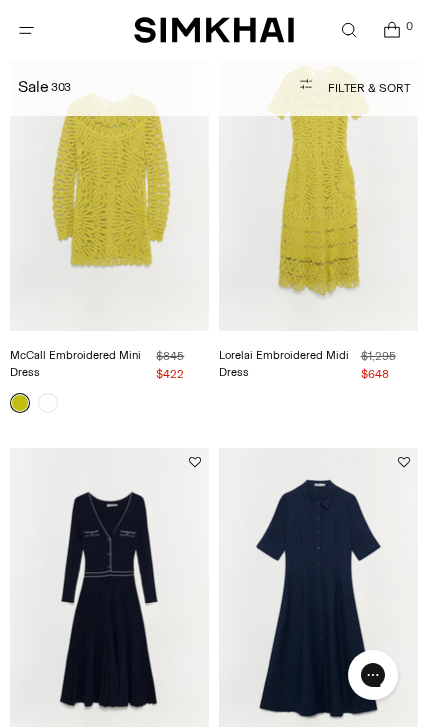 scroll, scrollTop: 972, scrollLeft: 0, axis: vertical 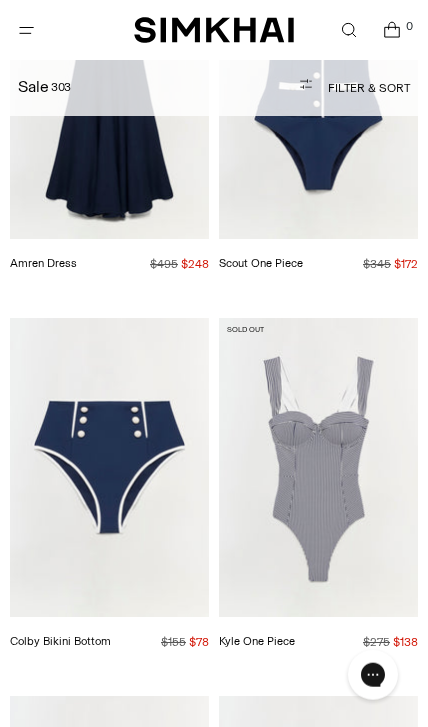 click at bounding box center (318, 467) 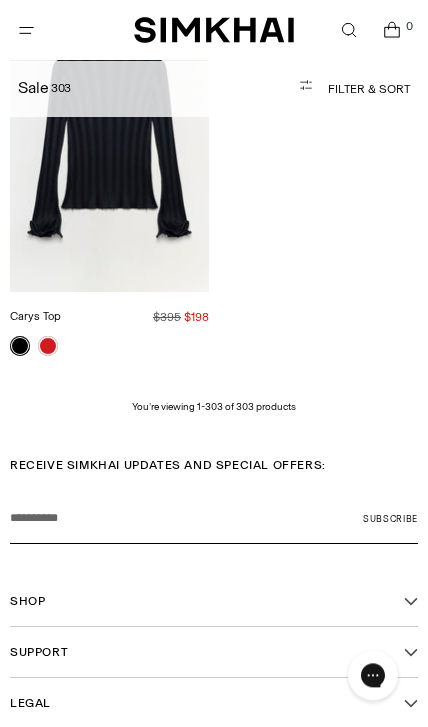 scroll, scrollTop: 58948, scrollLeft: 0, axis: vertical 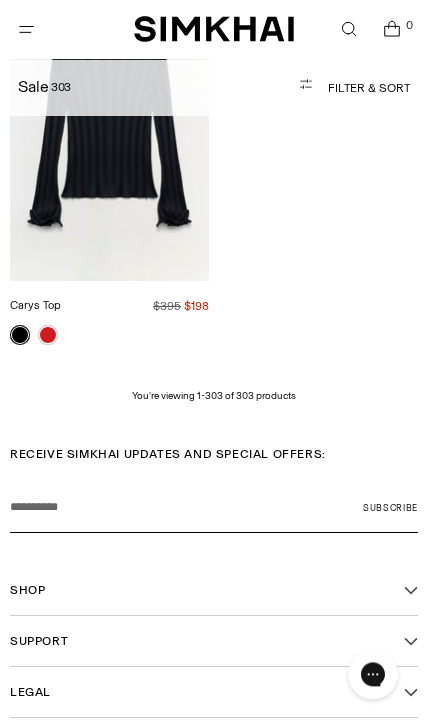 click on "Shop" at bounding box center (214, 591) 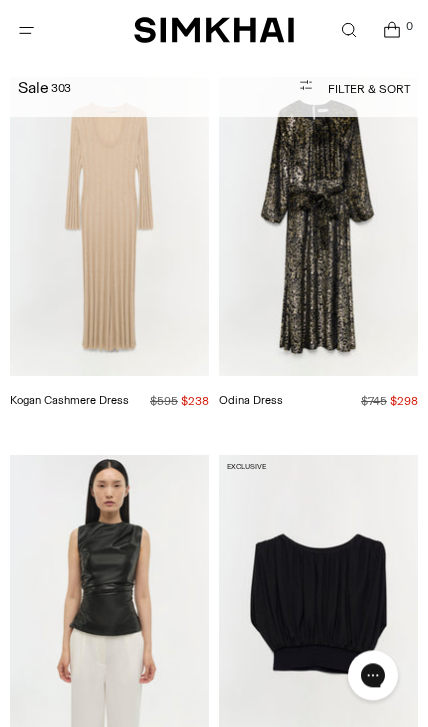 scroll, scrollTop: 57977, scrollLeft: 0, axis: vertical 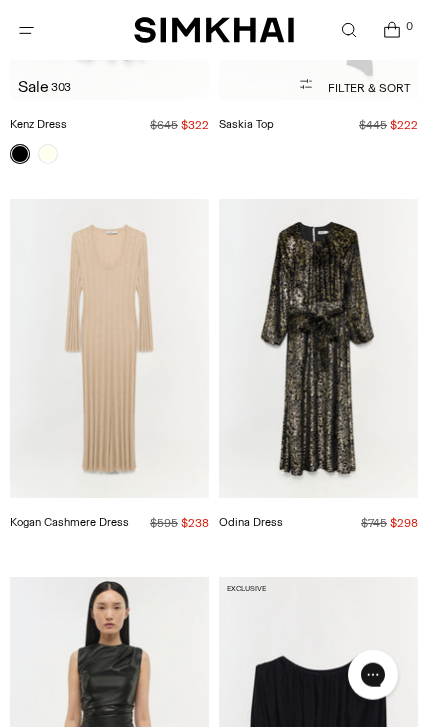 click 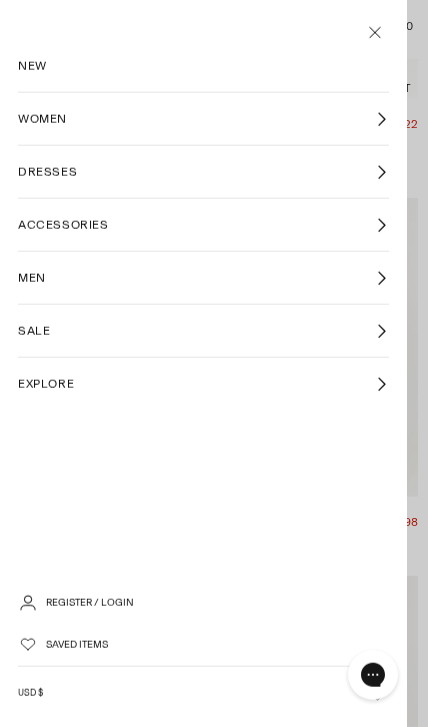 scroll, scrollTop: 0, scrollLeft: 0, axis: both 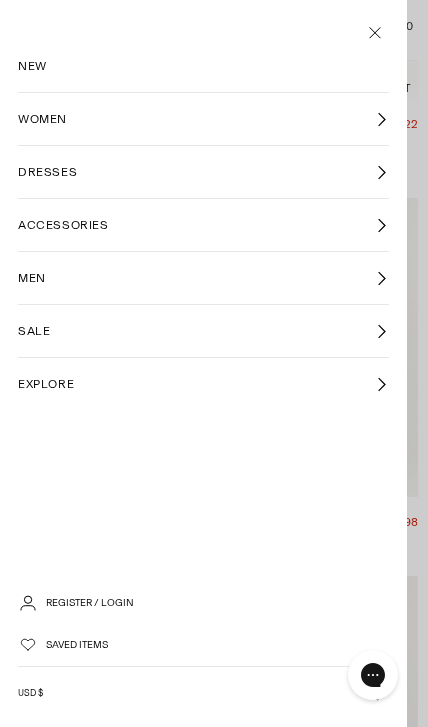 click on "WOMEN" at bounding box center (203, 119) 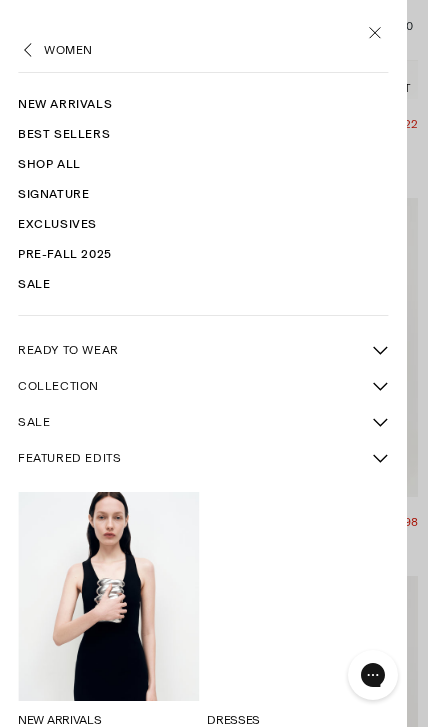 click on "Shop All" at bounding box center [203, 164] 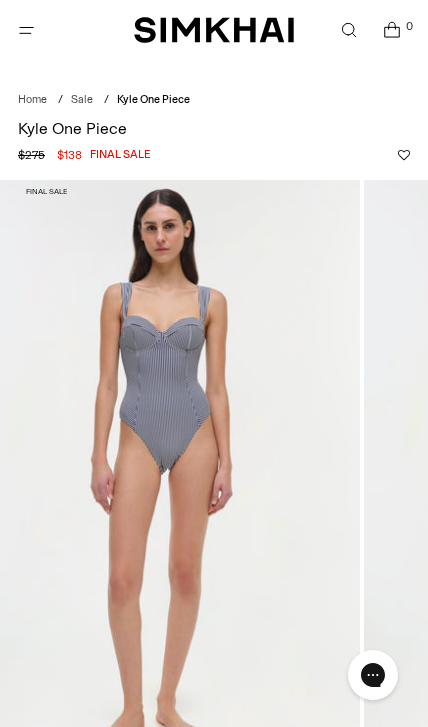 scroll, scrollTop: 0, scrollLeft: 0, axis: both 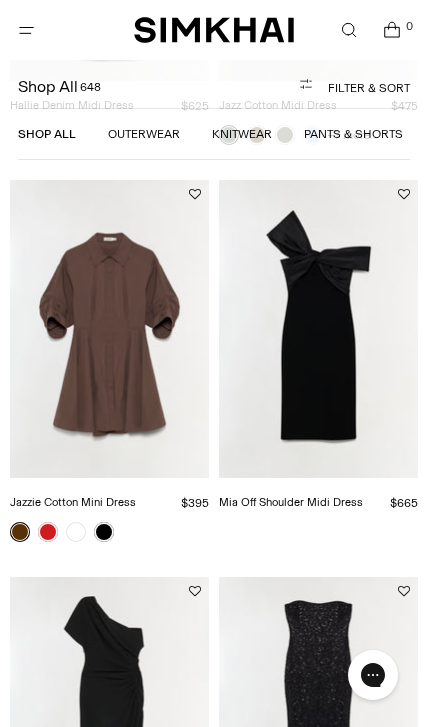 click at bounding box center (318, 329) 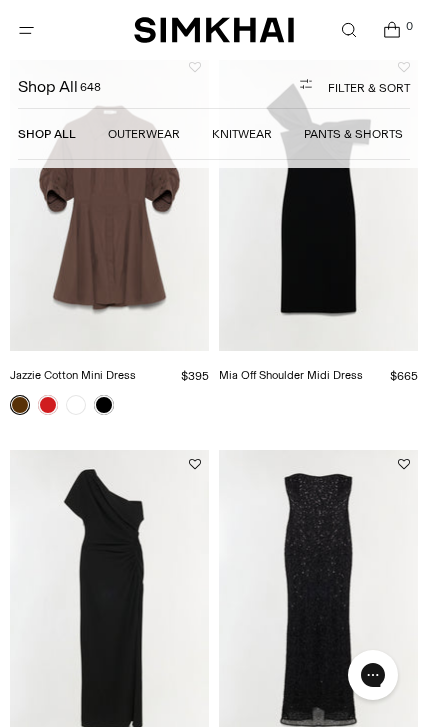 scroll, scrollTop: 1744, scrollLeft: 0, axis: vertical 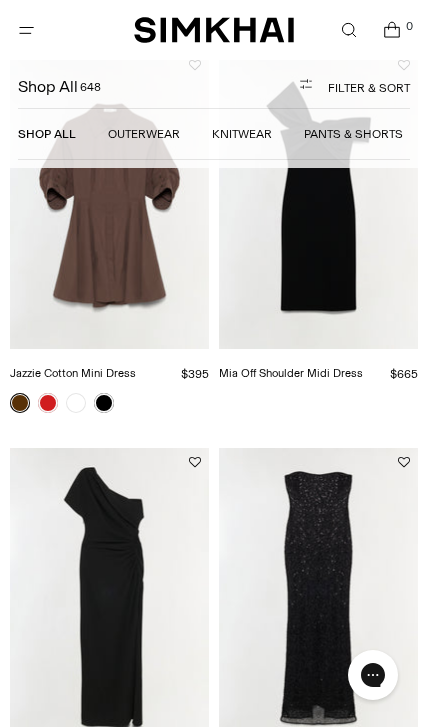 click at bounding box center [318, 597] 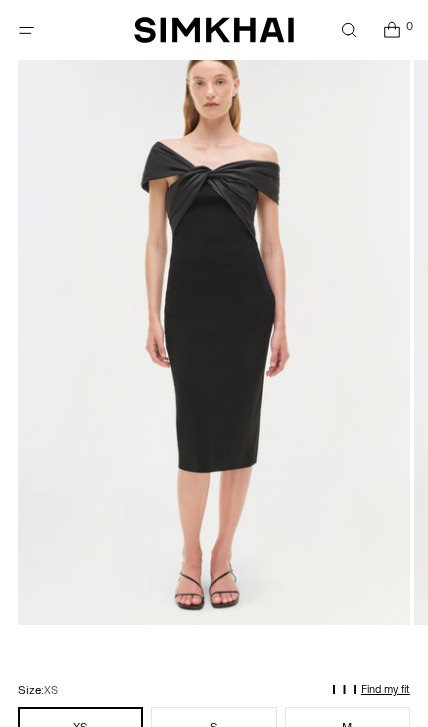 scroll, scrollTop: 409, scrollLeft: 0, axis: vertical 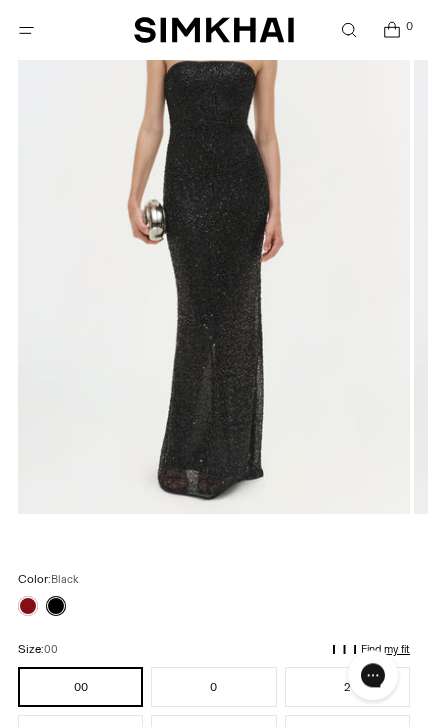 click on "Color:
Black
Color:
Black
*****
Size:
00
00
0
2
4
6
8
10
12
** * * * * * ** ** **" at bounding box center [214, 686] 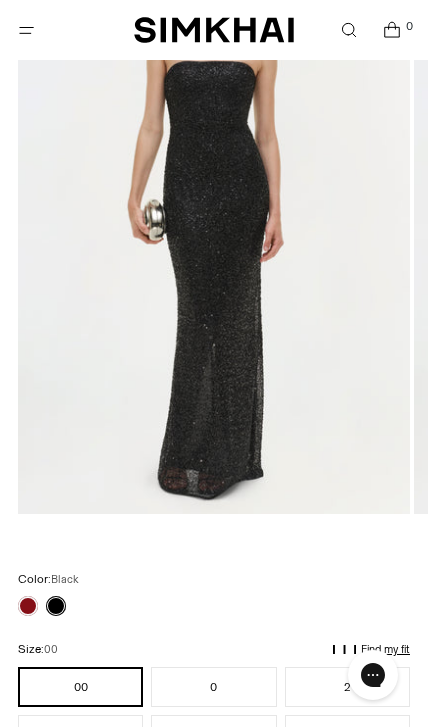 click at bounding box center (28, 606) 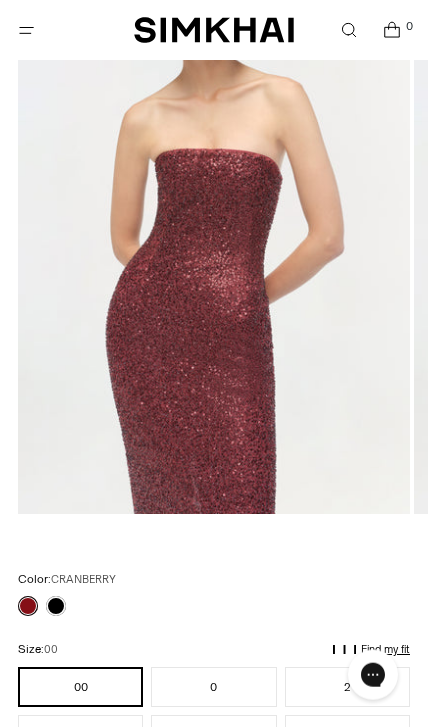 scroll, scrollTop: 0, scrollLeft: 0, axis: both 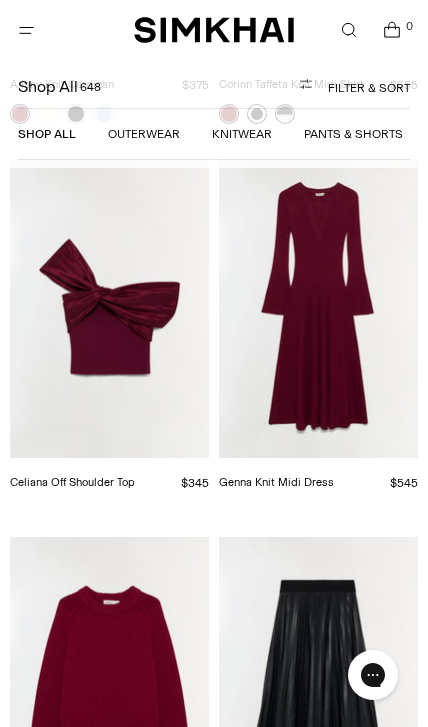 click at bounding box center (109, 308) 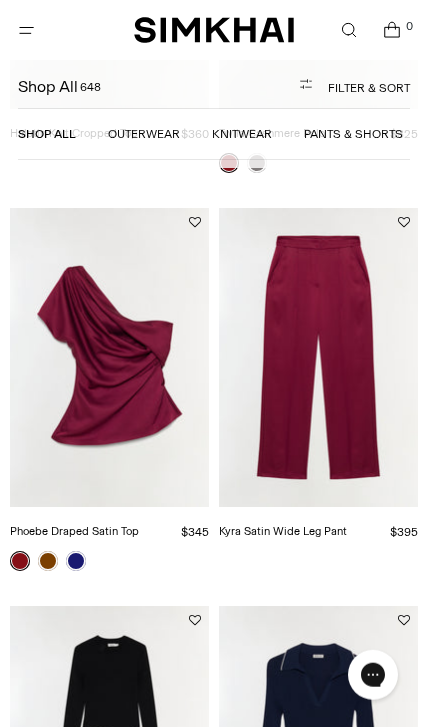 scroll, scrollTop: 2780, scrollLeft: 0, axis: vertical 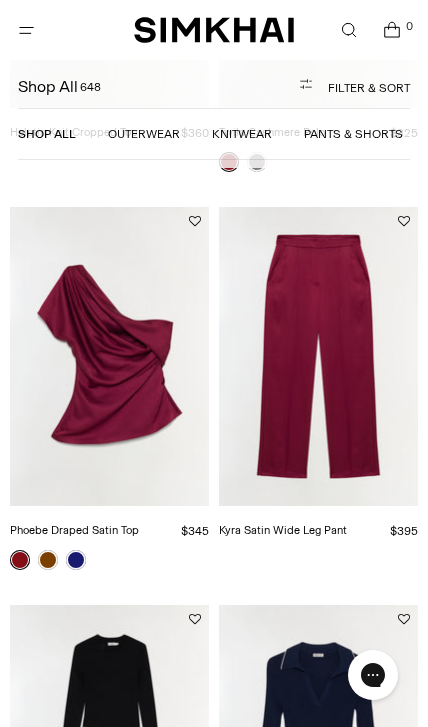 click at bounding box center [109, 356] 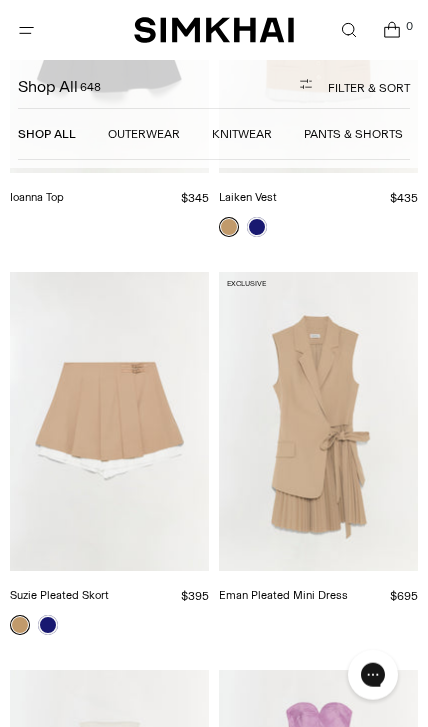 scroll, scrollTop: 17325, scrollLeft: 0, axis: vertical 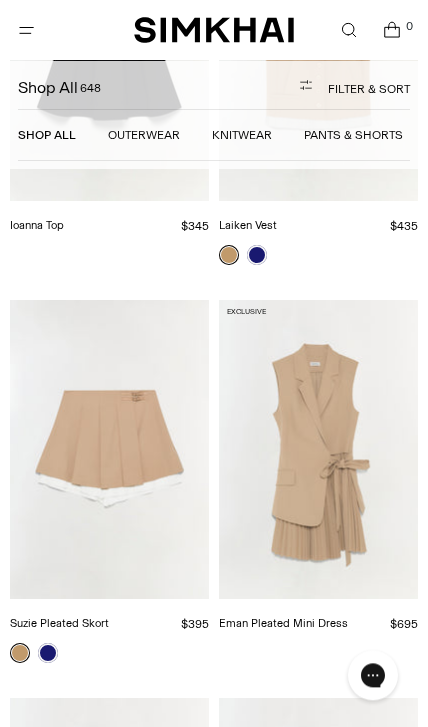 click on "Suzie Pleated Skort" at bounding box center [59, 623] 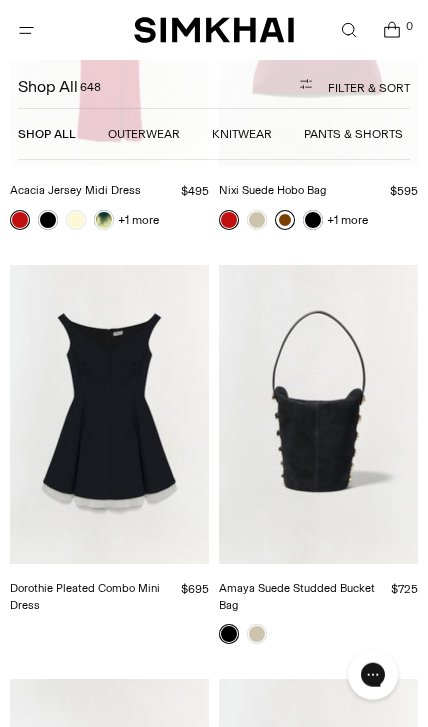 scroll, scrollTop: 20161, scrollLeft: 0, axis: vertical 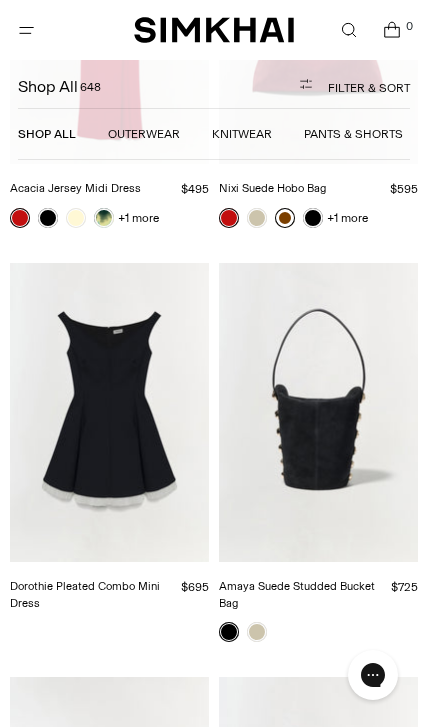 click at bounding box center [109, 412] 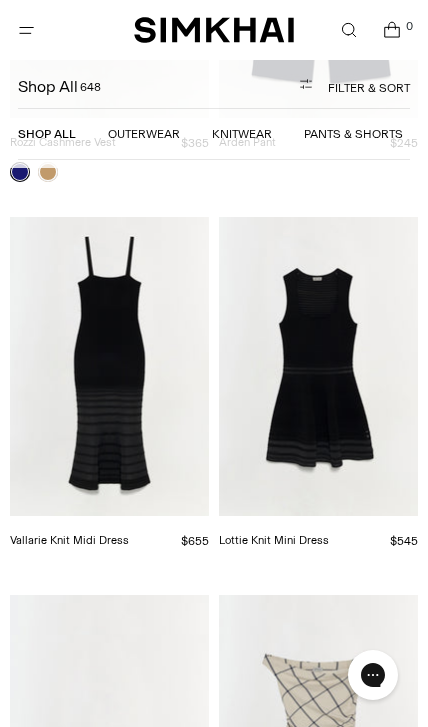 scroll, scrollTop: 26164, scrollLeft: 0, axis: vertical 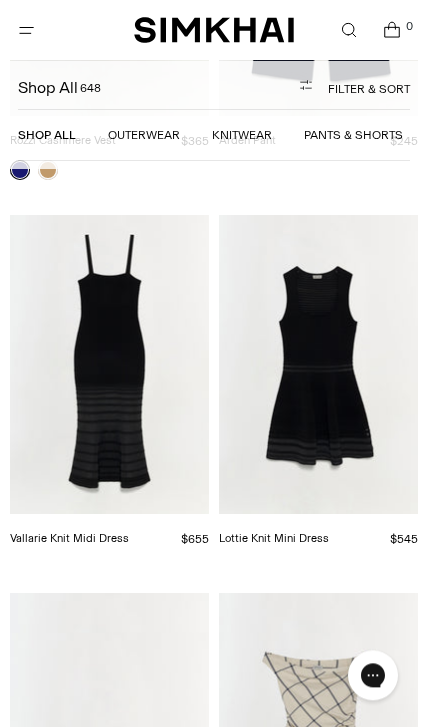 click at bounding box center (109, 364) 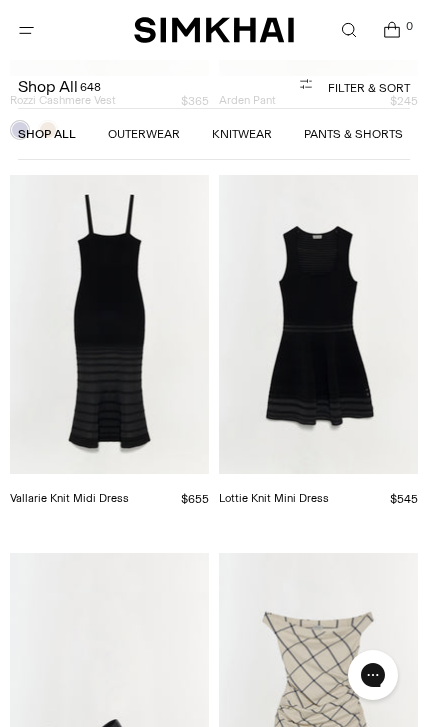 scroll, scrollTop: 26539, scrollLeft: 0, axis: vertical 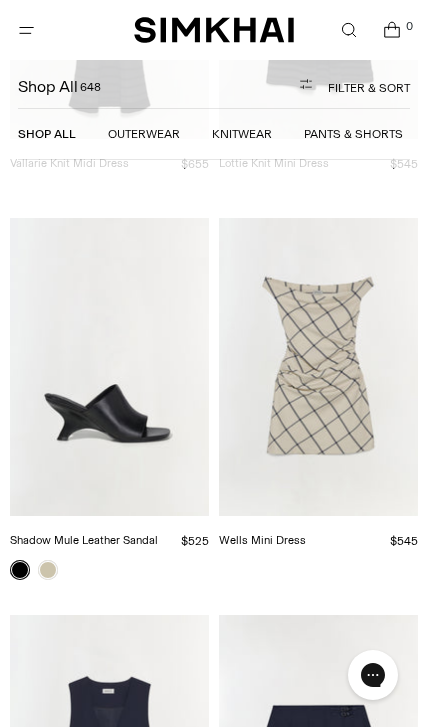 click at bounding box center (318, 367) 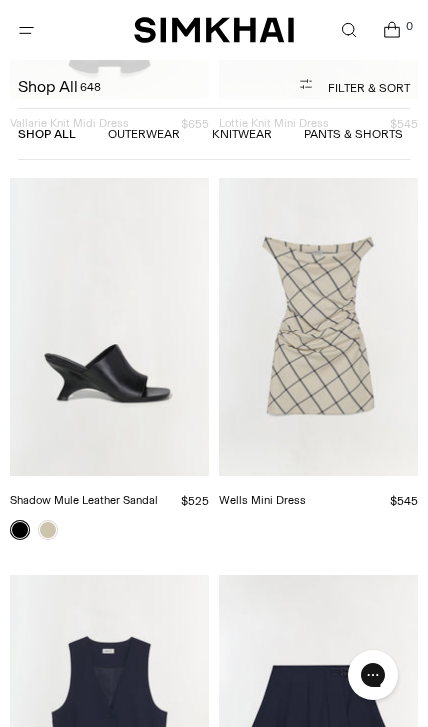 scroll, scrollTop: 26783, scrollLeft: 0, axis: vertical 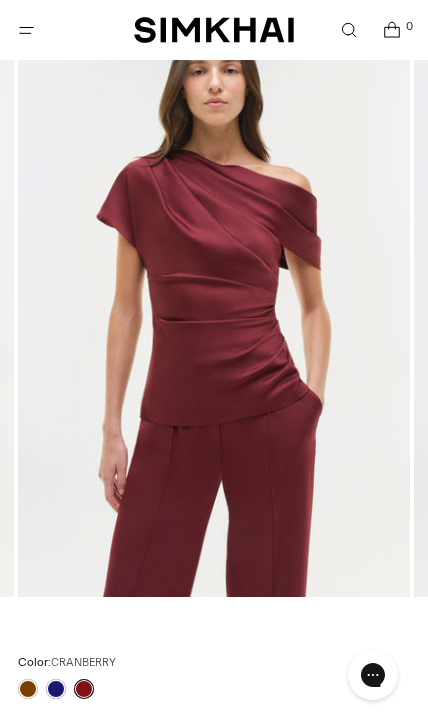 click at bounding box center (56, 689) 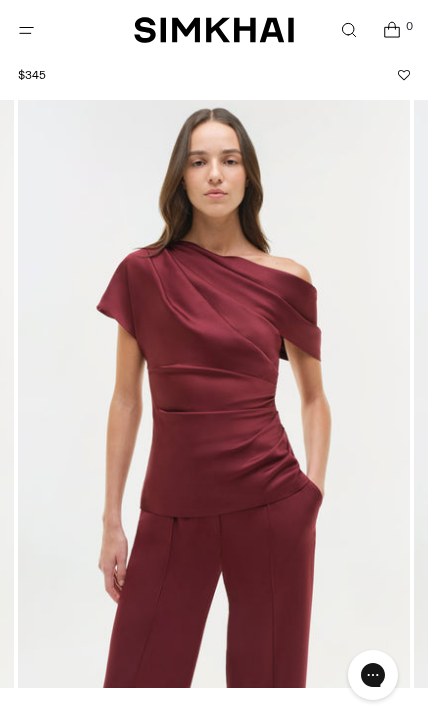 scroll, scrollTop: 0, scrollLeft: 0, axis: both 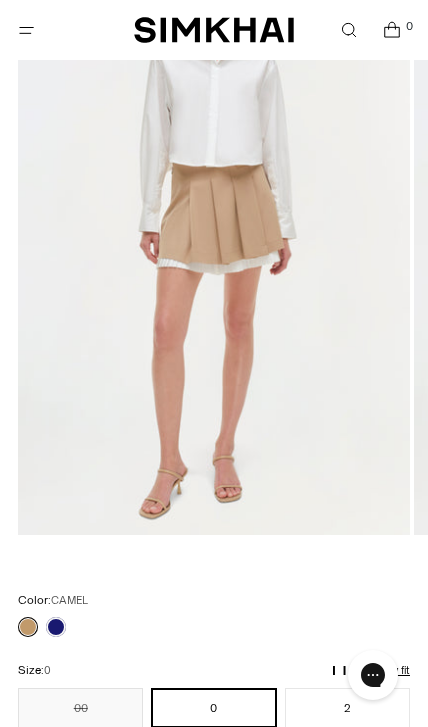 click at bounding box center (56, 627) 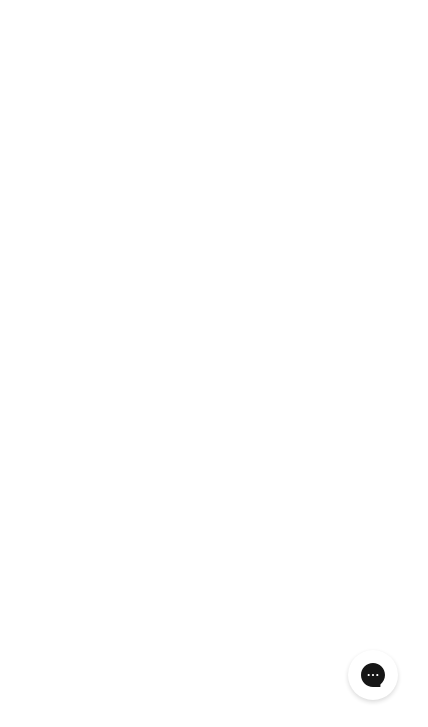 scroll, scrollTop: 277, scrollLeft: 0, axis: vertical 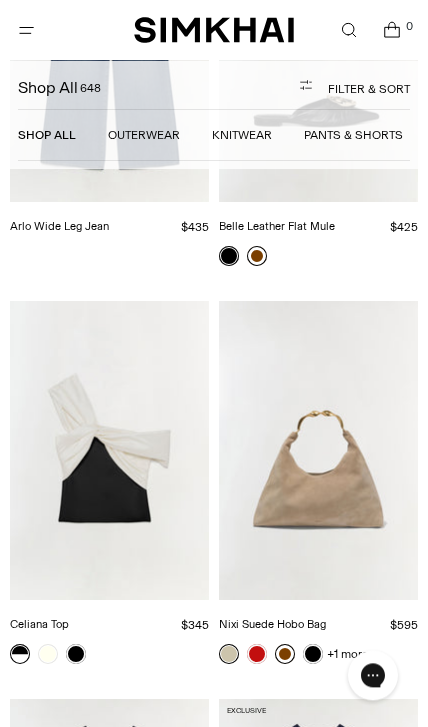 click on "Celiana Top
$345
Unit price
/ per" at bounding box center (109, 637) 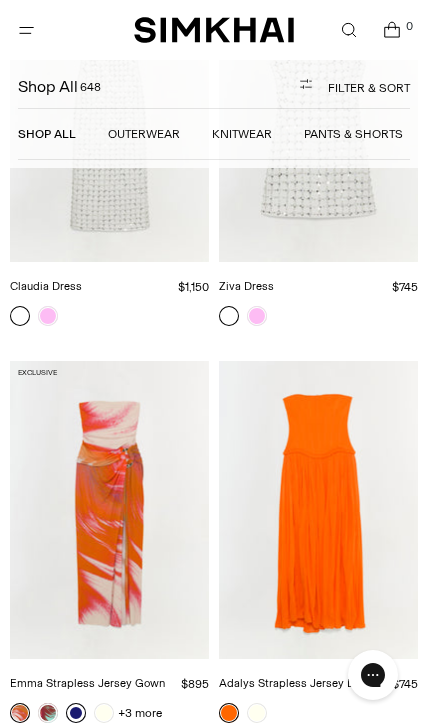scroll, scrollTop: 34704, scrollLeft: 0, axis: vertical 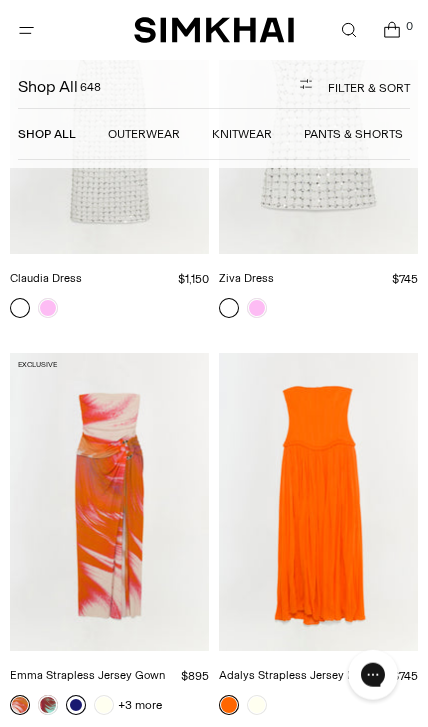 click at bounding box center [109, 502] 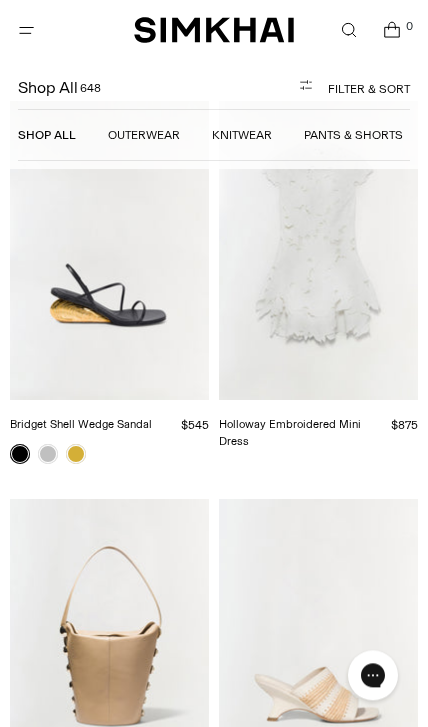 scroll, scrollTop: 6800, scrollLeft: 0, axis: vertical 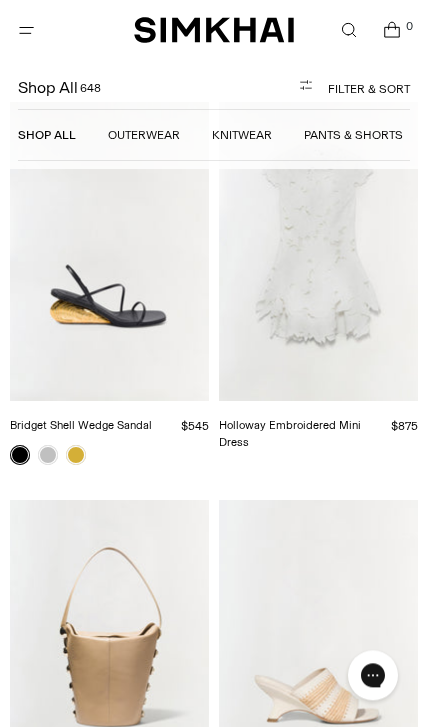 click on "Bridget Shell Wedge Sandal
$545
Unit price
/ per" at bounding box center [109, 438] 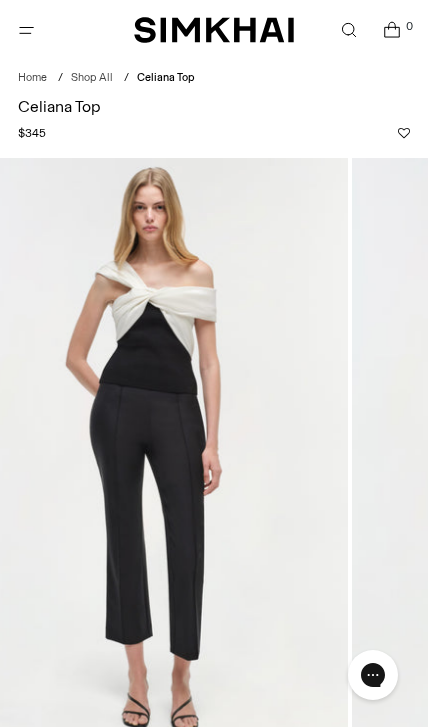 scroll, scrollTop: 0, scrollLeft: 0, axis: both 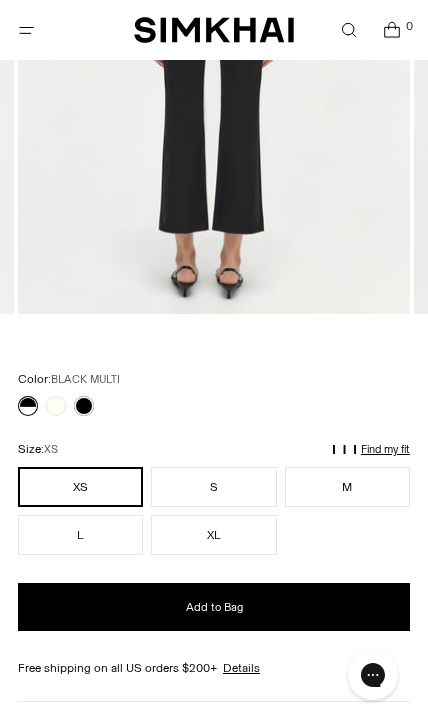 click at bounding box center (84, 406) 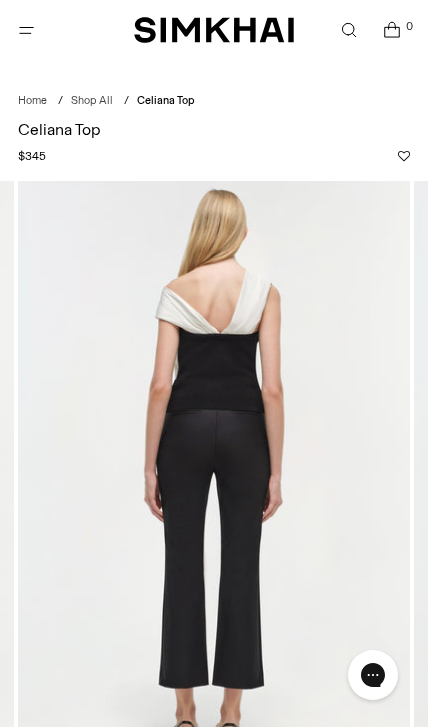 scroll, scrollTop: 0, scrollLeft: 0, axis: both 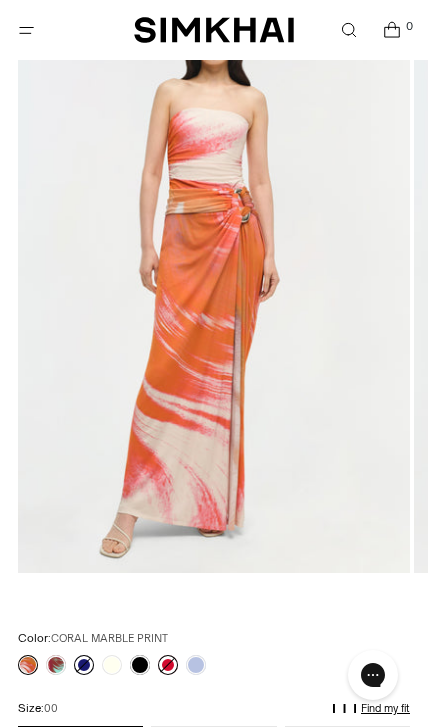 click at bounding box center [112, 665] 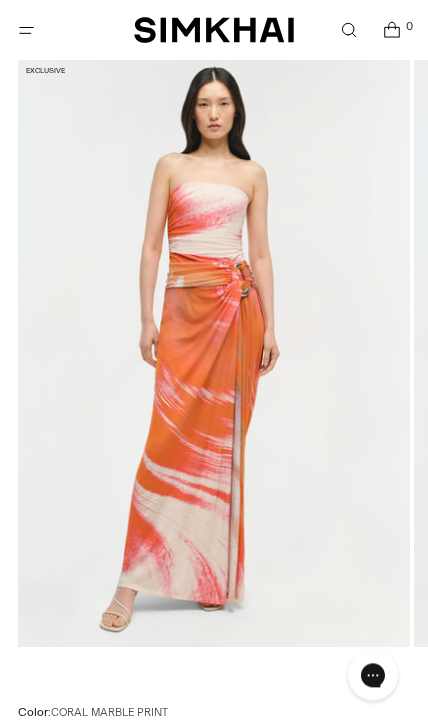 scroll, scrollTop: 0, scrollLeft: 0, axis: both 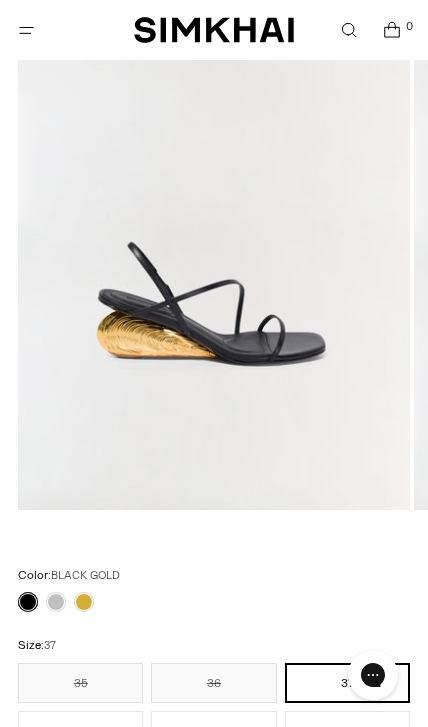 click at bounding box center (84, 602) 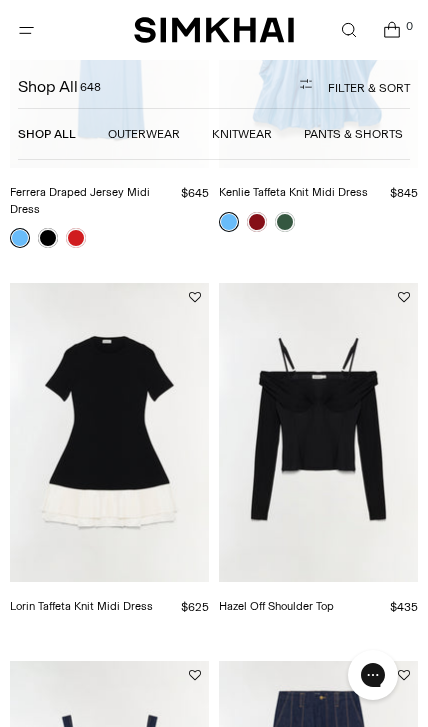scroll, scrollTop: 0, scrollLeft: 0, axis: both 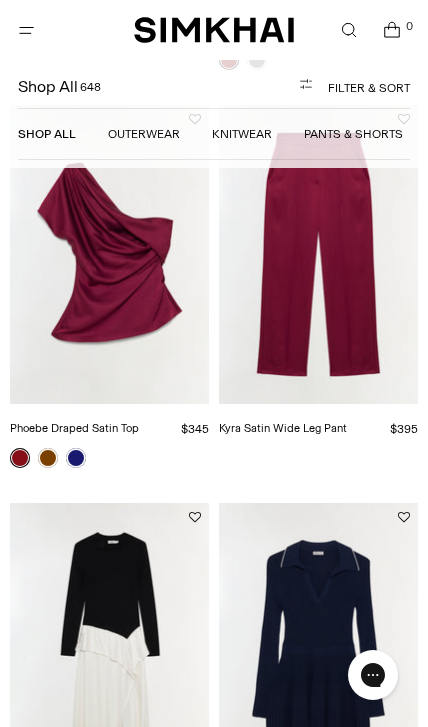 click at bounding box center [318, 254] 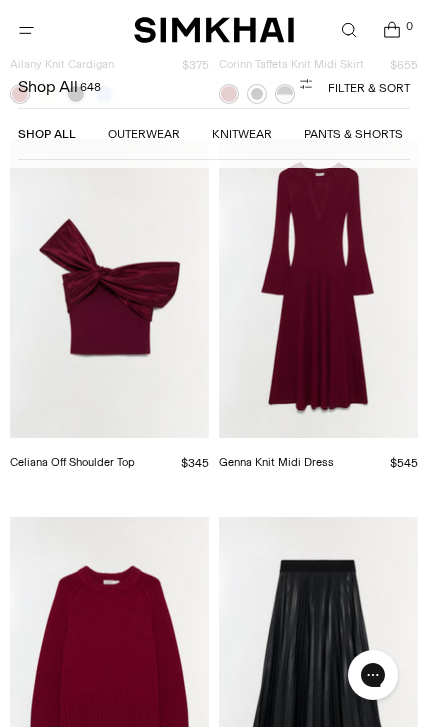 scroll, scrollTop: 5218, scrollLeft: 0, axis: vertical 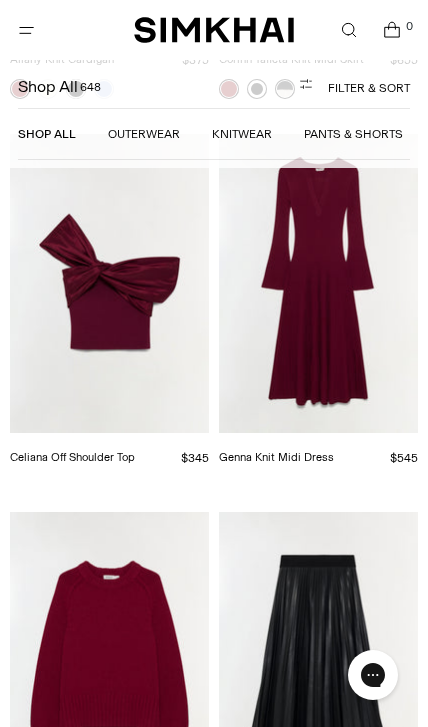 click at bounding box center (109, 283) 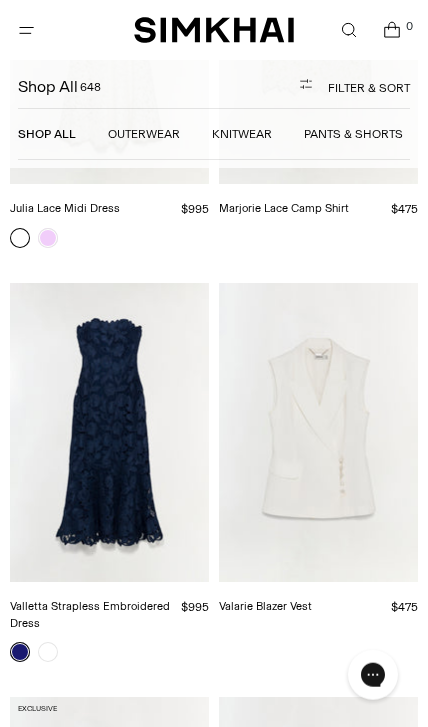 scroll, scrollTop: 13794, scrollLeft: 0, axis: vertical 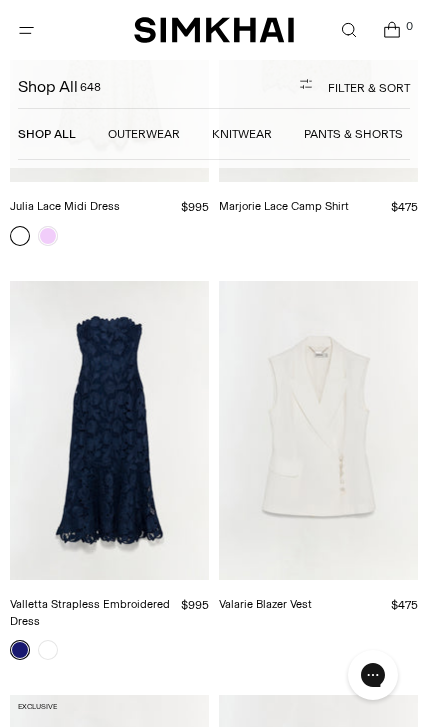 click at bounding box center (109, 430) 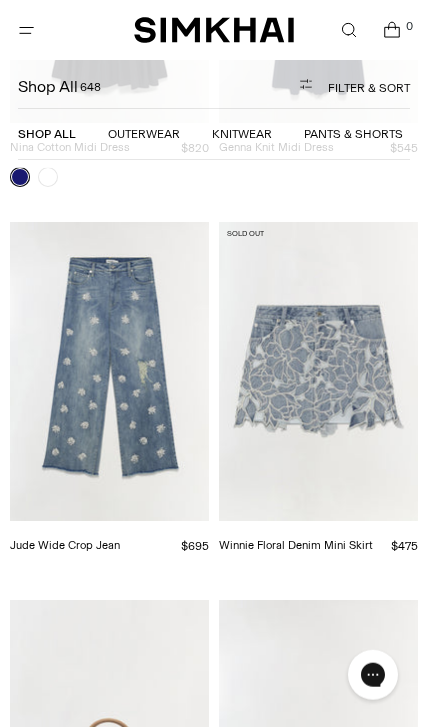 scroll, scrollTop: 31303, scrollLeft: 0, axis: vertical 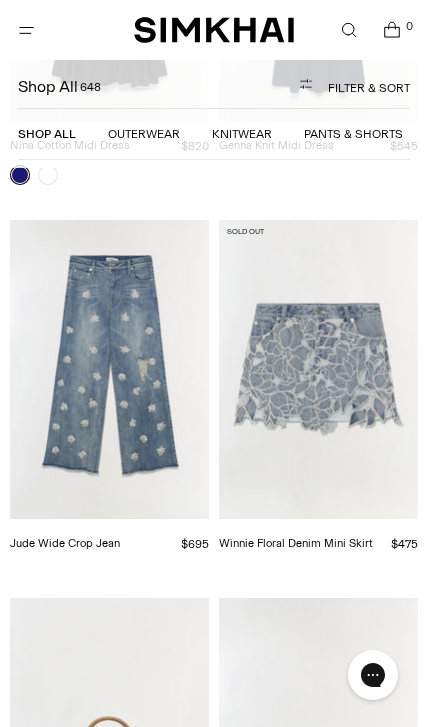click at bounding box center (318, 369) 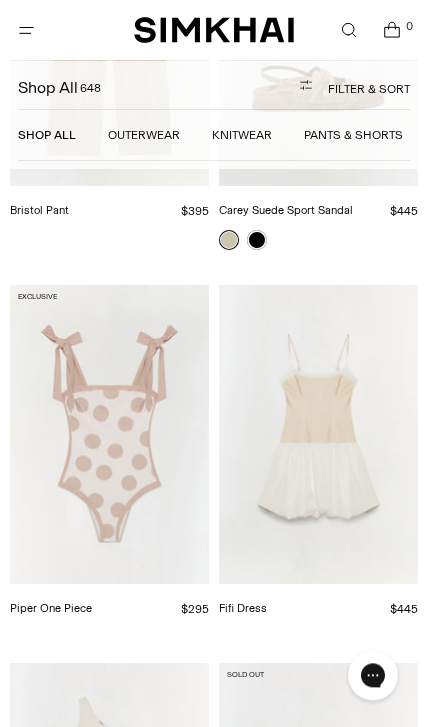 scroll, scrollTop: 36721, scrollLeft: 0, axis: vertical 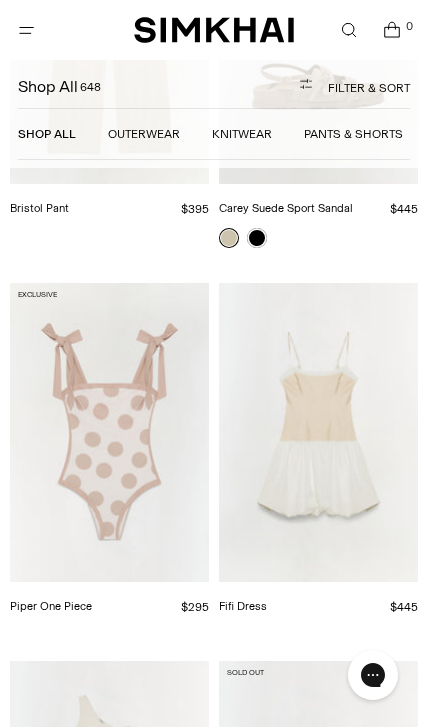 click at bounding box center [109, 432] 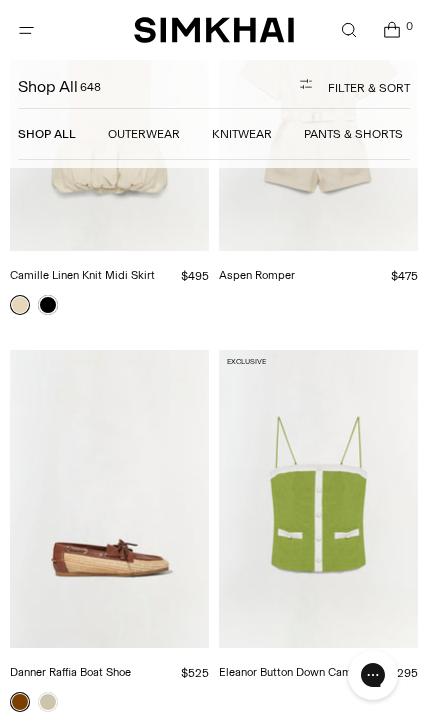 scroll, scrollTop: 37815, scrollLeft: 0, axis: vertical 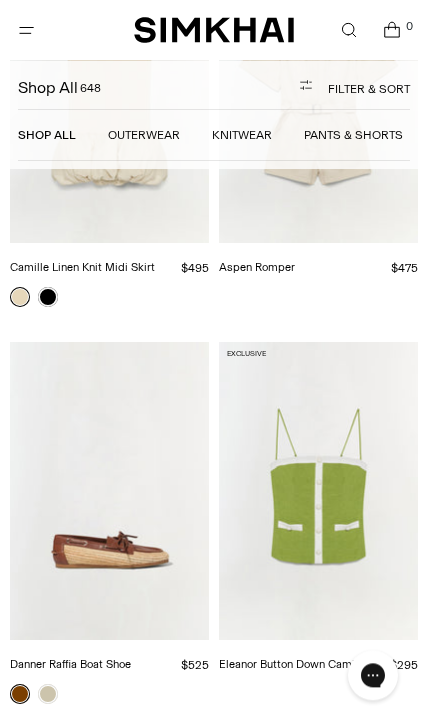 click at bounding box center (318, 491) 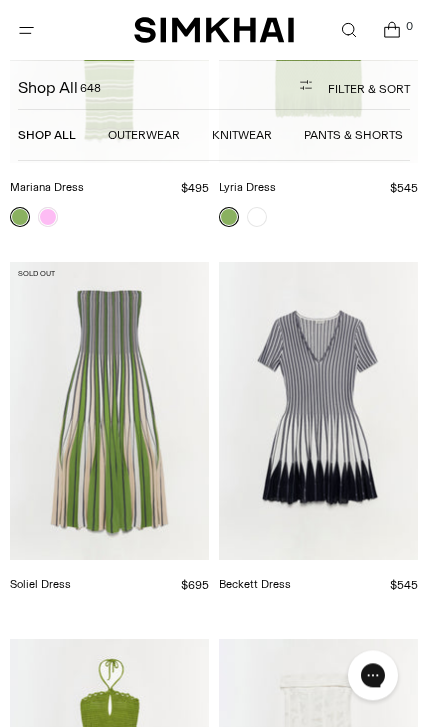scroll, scrollTop: 40241, scrollLeft: 0, axis: vertical 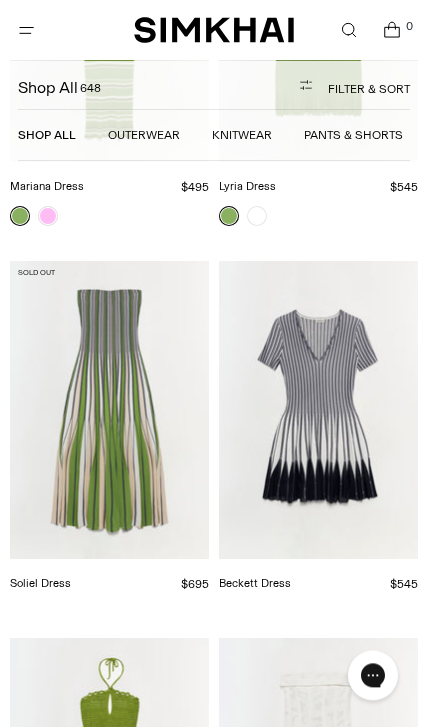 click at bounding box center [109, 410] 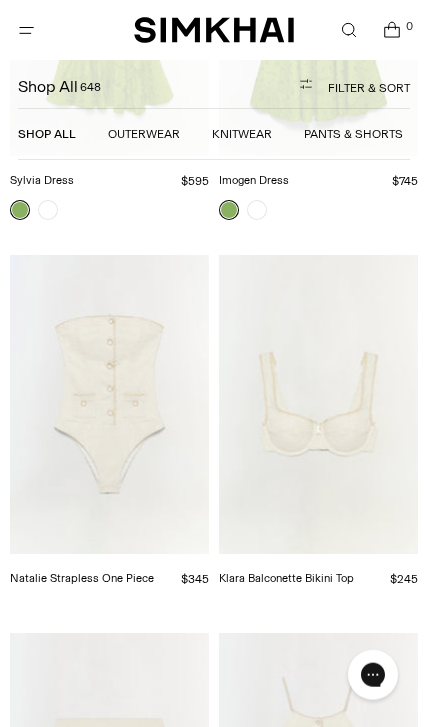 scroll, scrollTop: 41425, scrollLeft: 0, axis: vertical 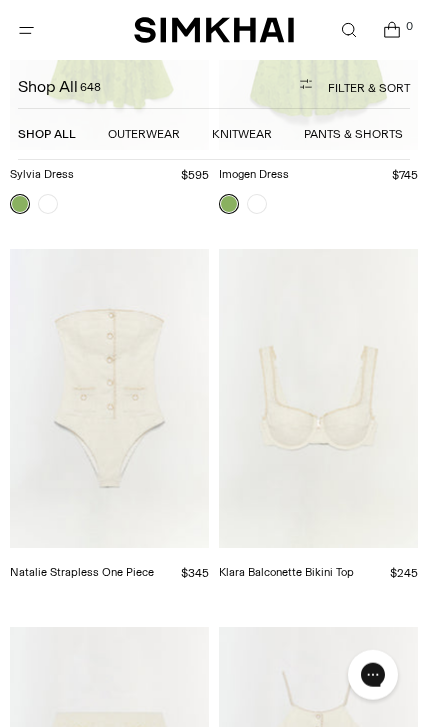 click at bounding box center (109, 398) 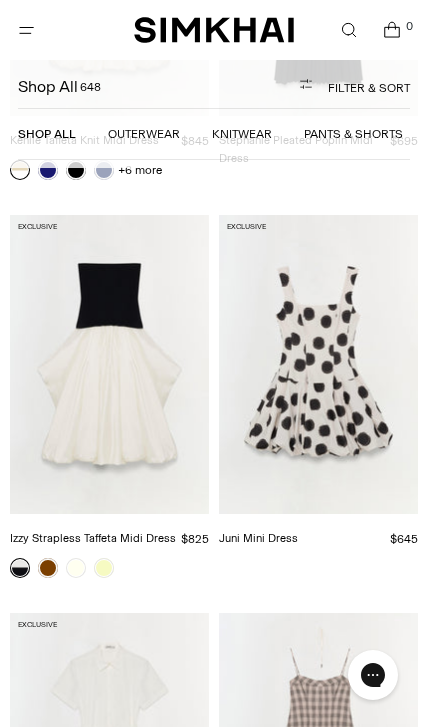 scroll, scrollTop: 42998, scrollLeft: 0, axis: vertical 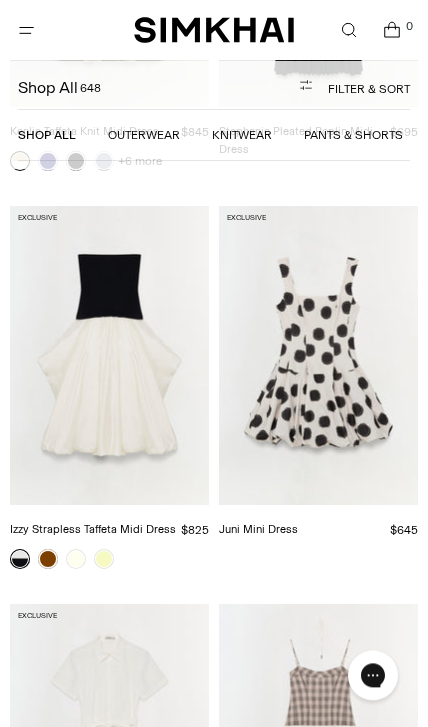 click at bounding box center [318, 355] 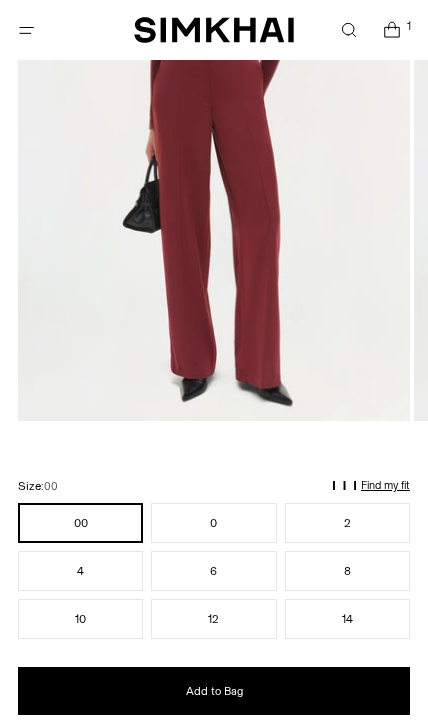 scroll, scrollTop: 189, scrollLeft: 0, axis: vertical 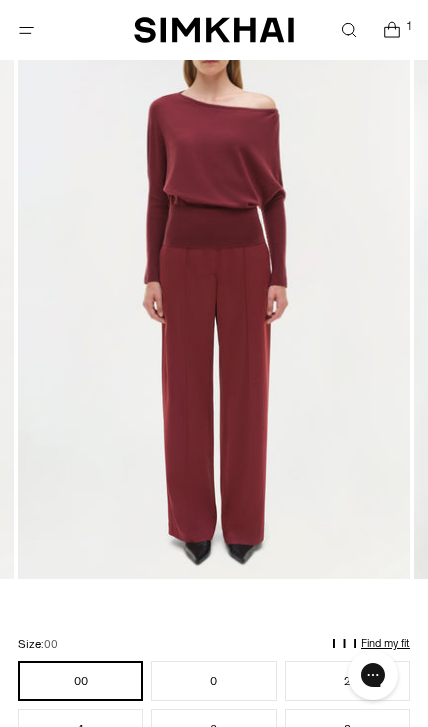click at bounding box center (214, 285) 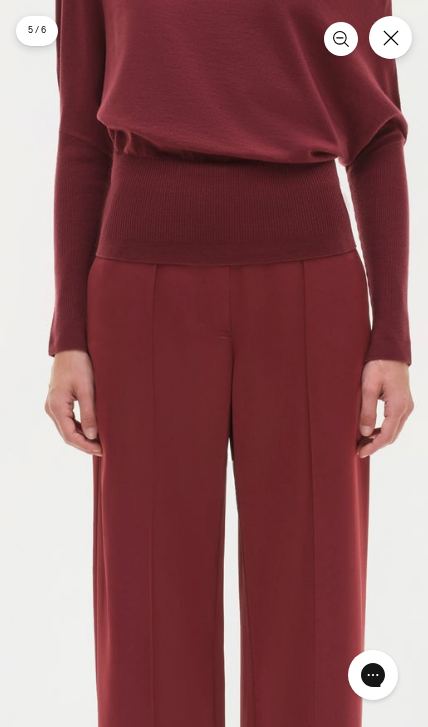 click at bounding box center (225, 358) 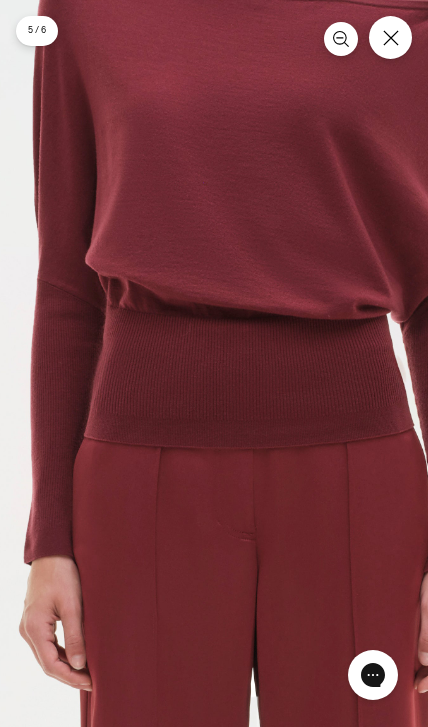 click at bounding box center [248, 567] 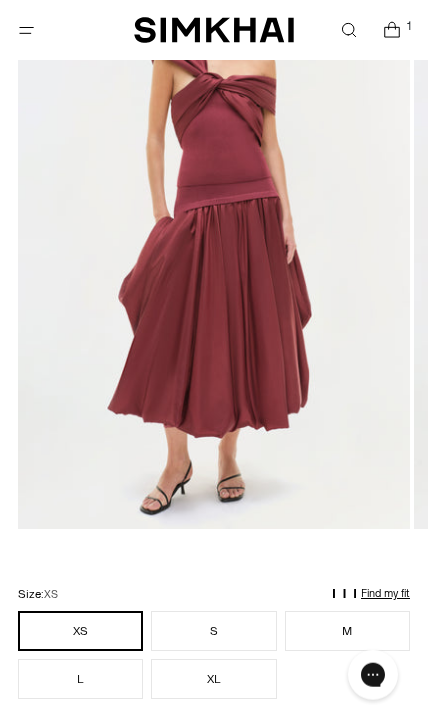 scroll, scrollTop: 245, scrollLeft: 0, axis: vertical 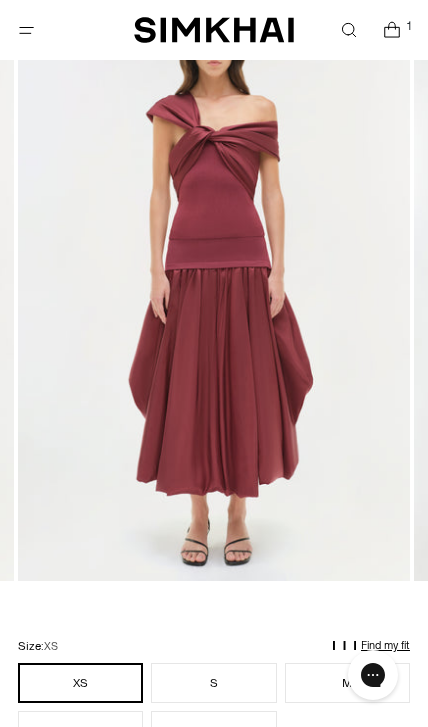 click on "S" at bounding box center [213, 683] 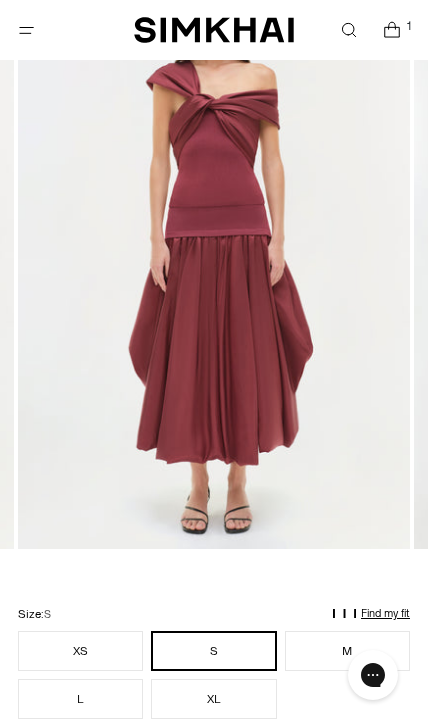 scroll, scrollTop: 231, scrollLeft: 0, axis: vertical 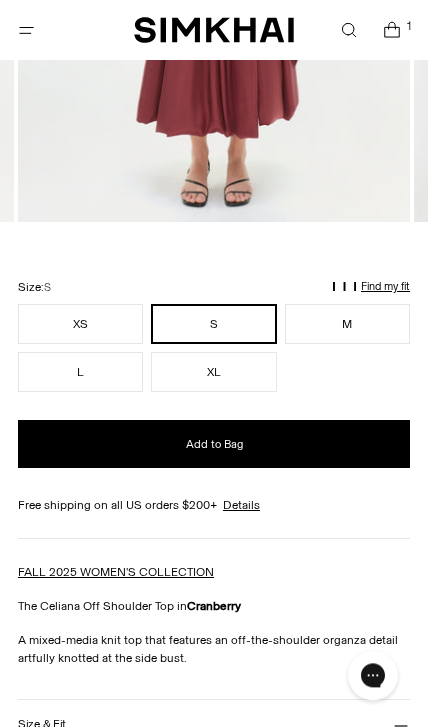 click on "Add to Bag" at bounding box center (214, 444) 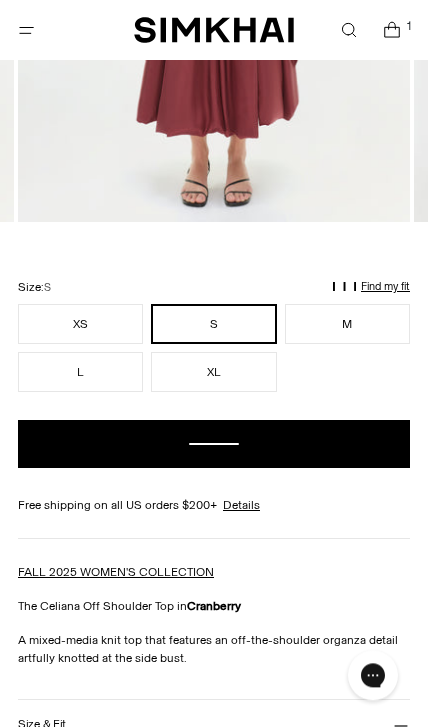 scroll, scrollTop: 550, scrollLeft: 0, axis: vertical 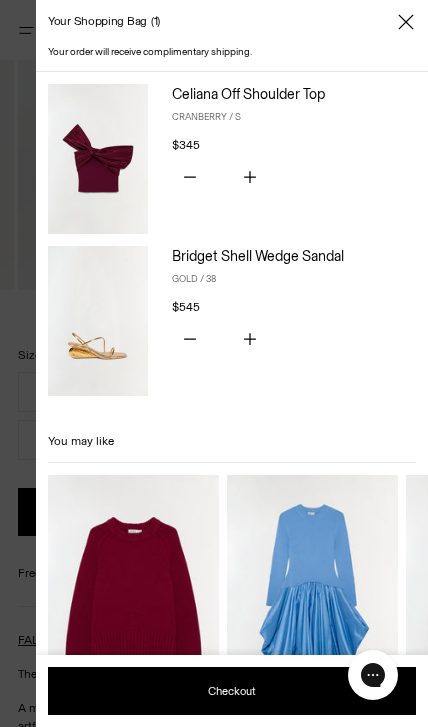 click 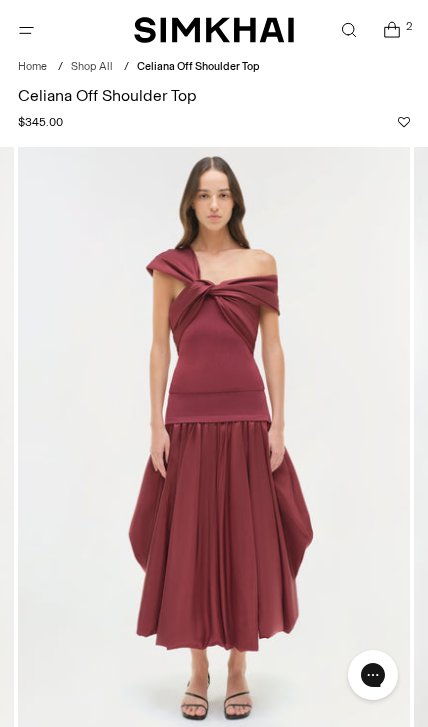 scroll, scrollTop: 0, scrollLeft: 0, axis: both 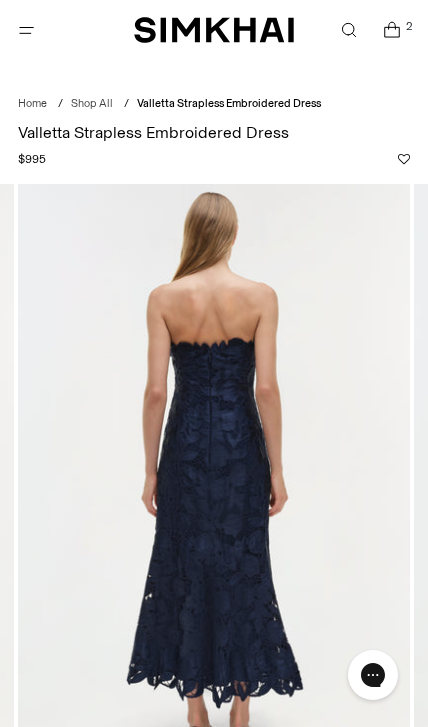click at bounding box center [214, 478] 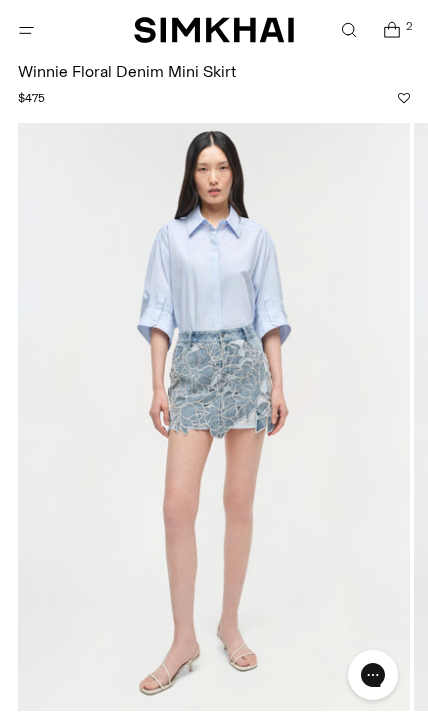 scroll, scrollTop: 134, scrollLeft: 0, axis: vertical 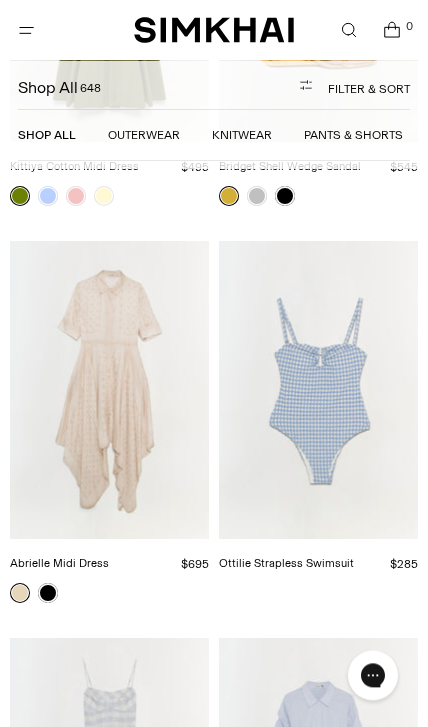 click at bounding box center (318, 390) 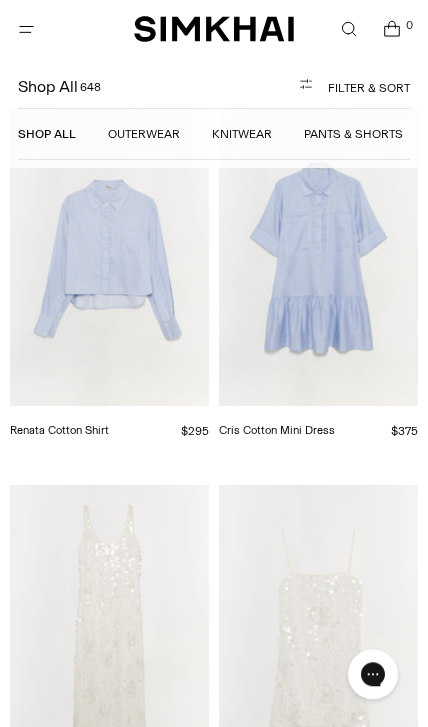 click at bounding box center (318, 635) 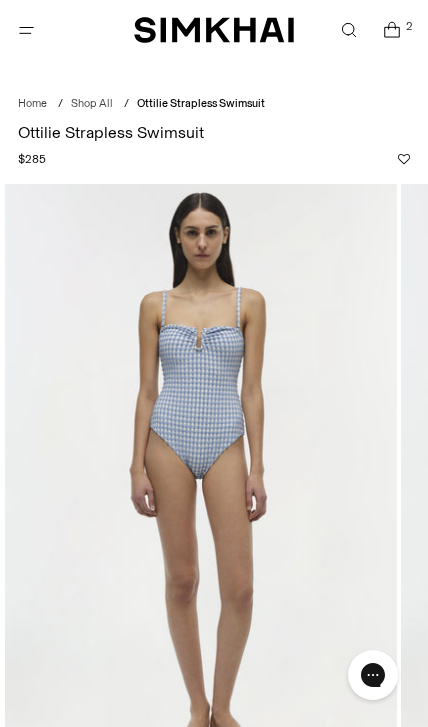 scroll, scrollTop: 0, scrollLeft: 0, axis: both 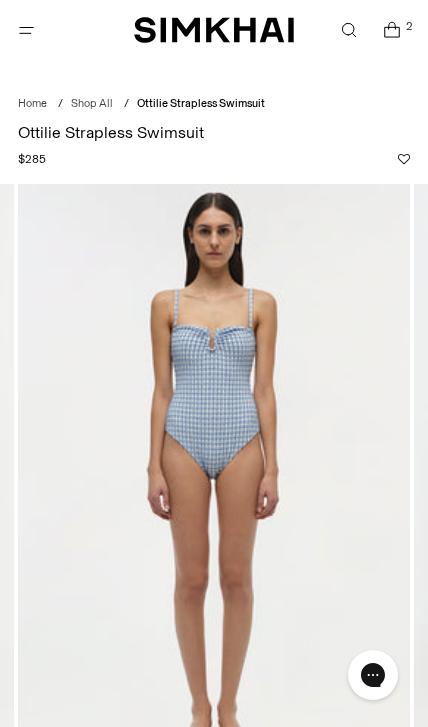 click at bounding box center [214, 478] 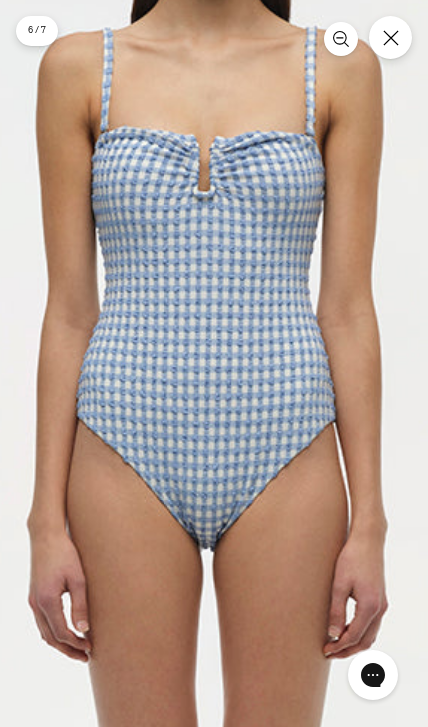 click at bounding box center (210, 545) 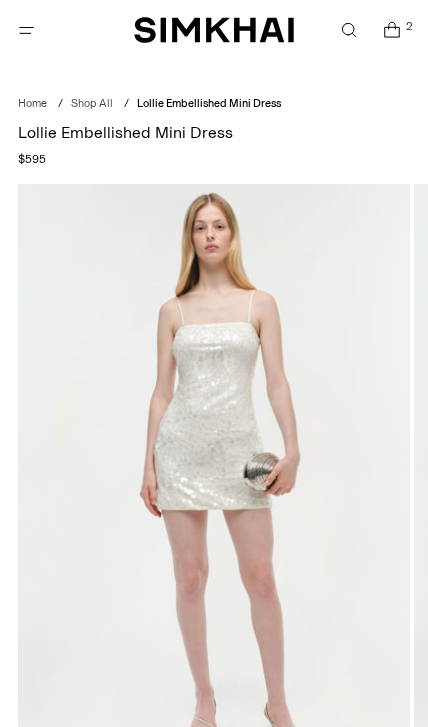 scroll, scrollTop: 0, scrollLeft: 0, axis: both 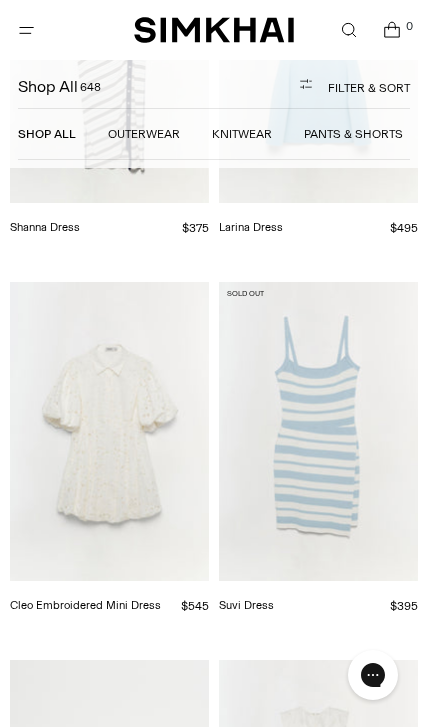 click at bounding box center (318, 431) 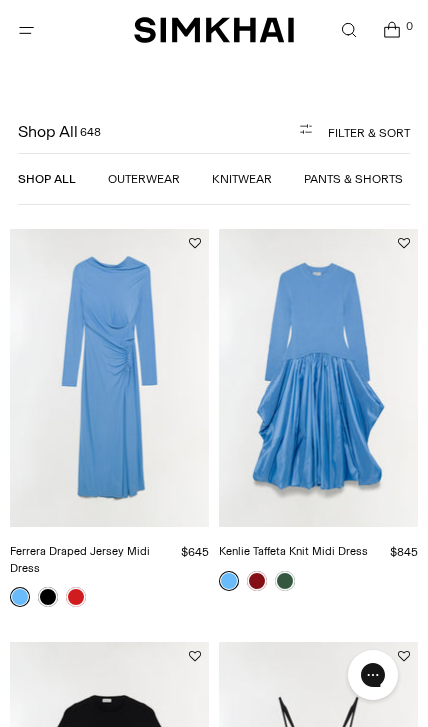click at bounding box center [348, 30] 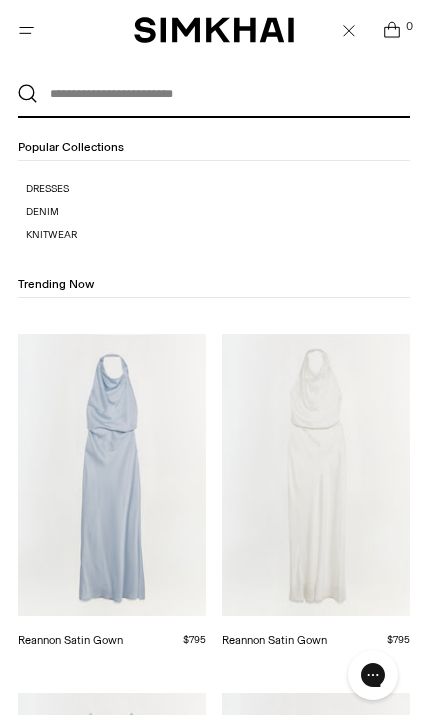 click at bounding box center (210, 94) 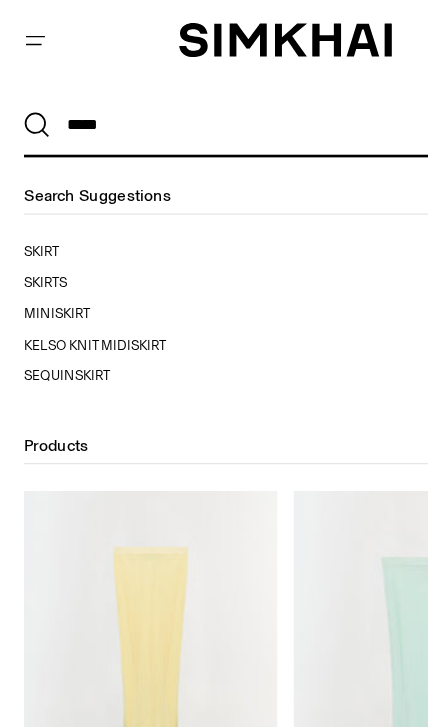 type on "*****" 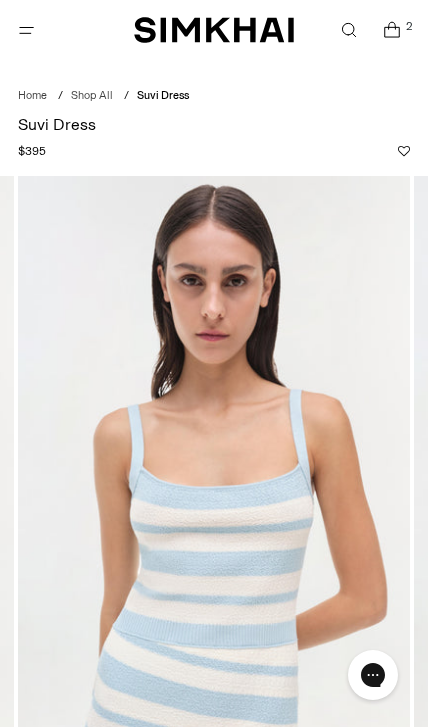 scroll, scrollTop: 0, scrollLeft: 0, axis: both 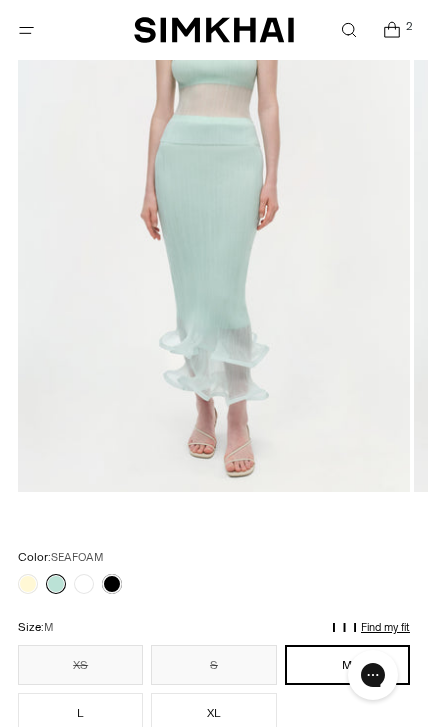 click at bounding box center (84, 584) 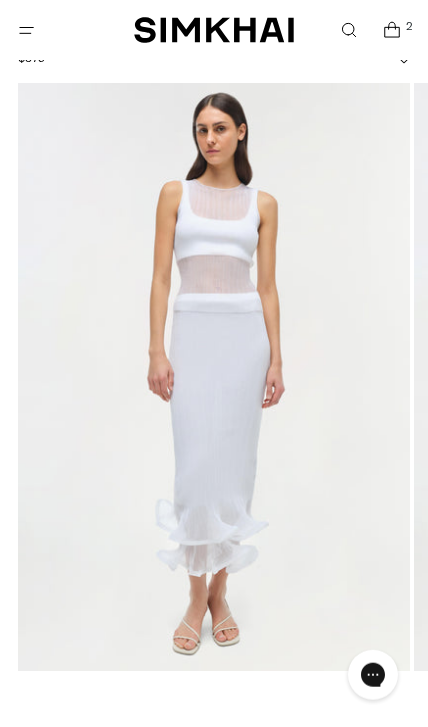 scroll, scrollTop: 102, scrollLeft: 0, axis: vertical 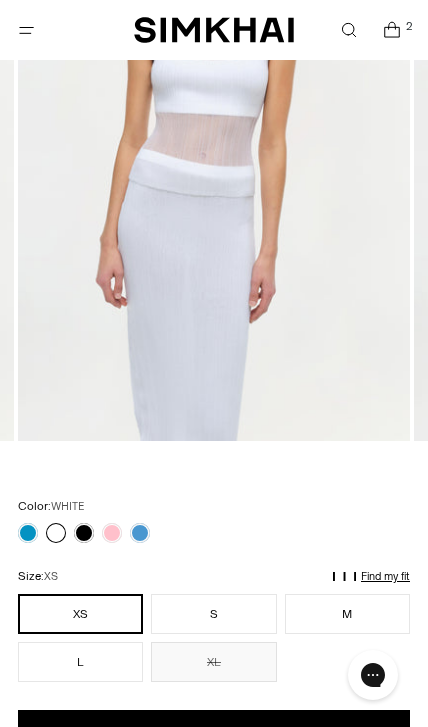 click at bounding box center (140, 533) 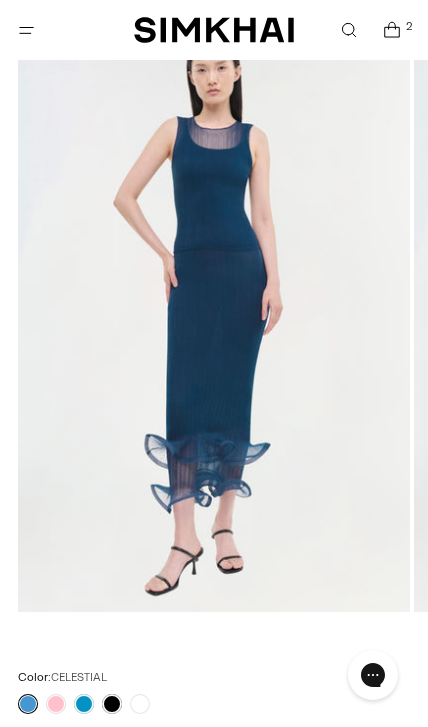 scroll, scrollTop: 163, scrollLeft: 0, axis: vertical 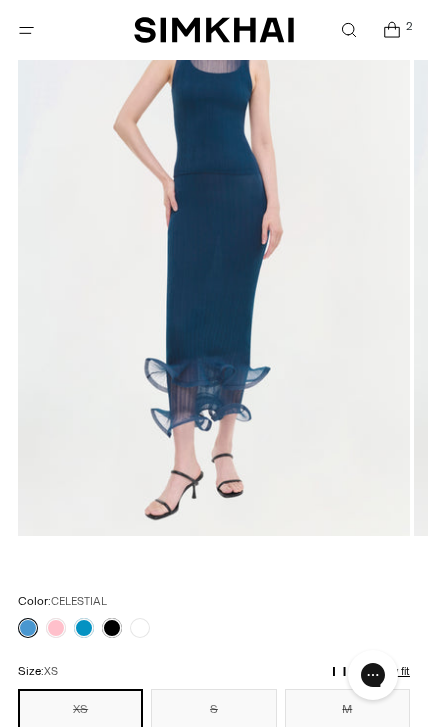 click on "Home
/
Kelso Knit Midi Skirt
Kelso Knit Midi Skirt
Regular price
$375
$188
Final sale
Unit price
/ per
Color:
CELESTIAL
Color:
CELESTIAL
*********
XS" at bounding box center (214, 962) 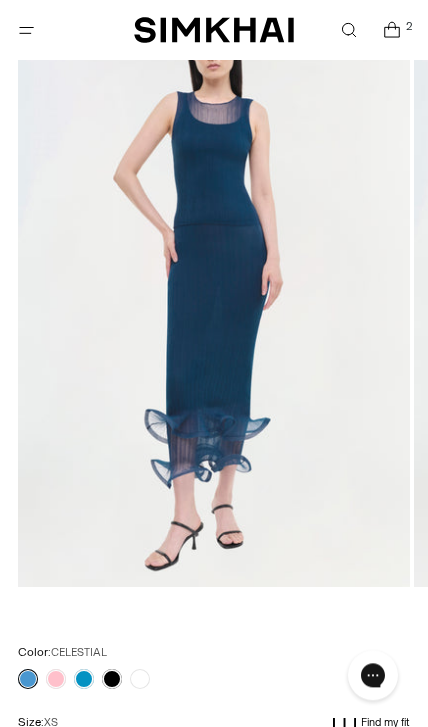 scroll, scrollTop: 189, scrollLeft: 0, axis: vertical 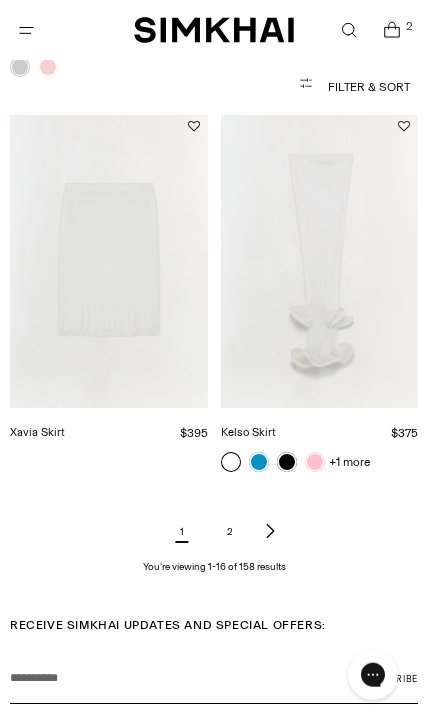 click on "2" at bounding box center [230, 531] 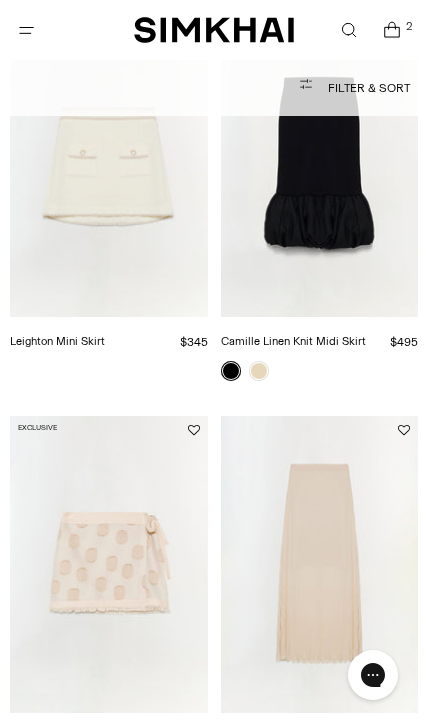 scroll, scrollTop: 311, scrollLeft: 0, axis: vertical 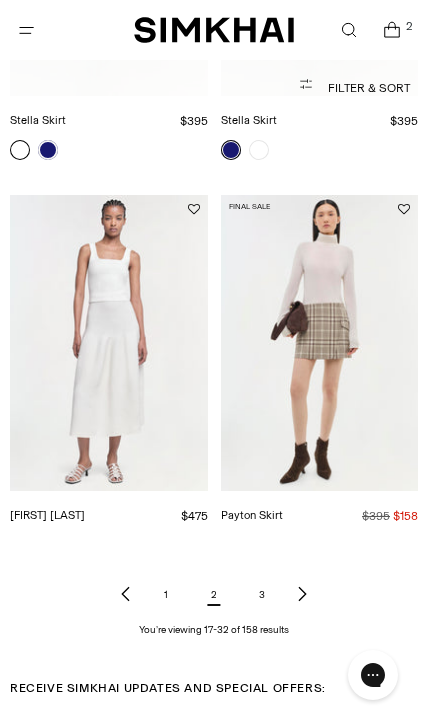click on "3" at bounding box center (262, 594) 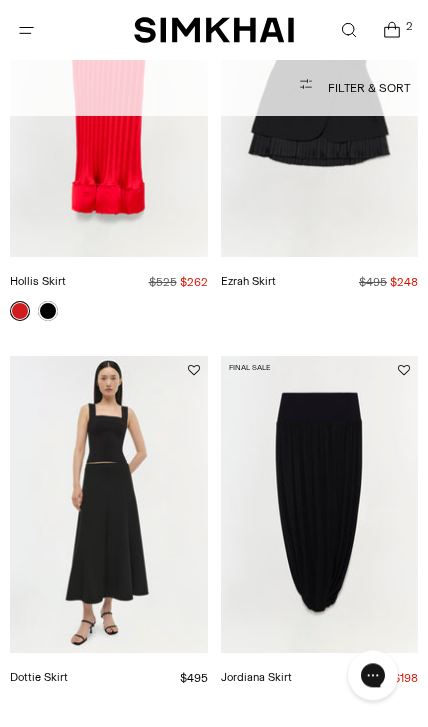 scroll, scrollTop: 406, scrollLeft: 0, axis: vertical 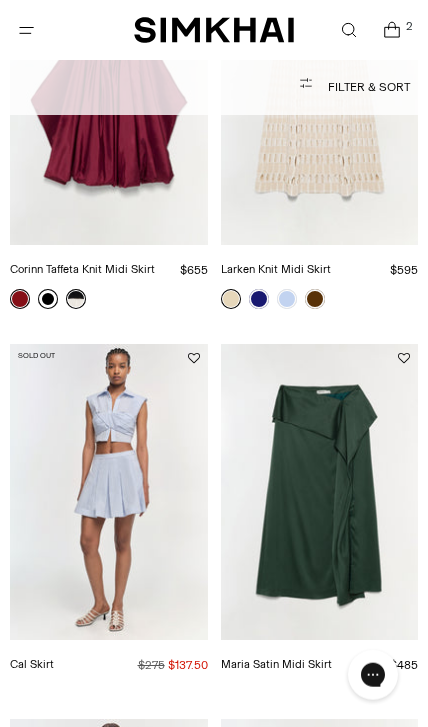 click at bounding box center (109, 492) 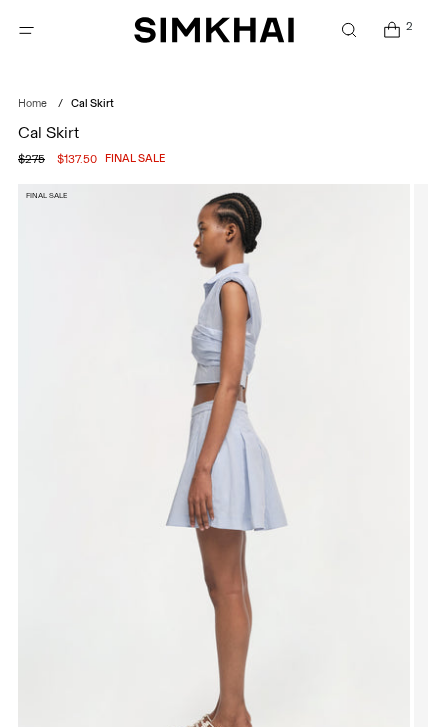 scroll, scrollTop: 0, scrollLeft: 0, axis: both 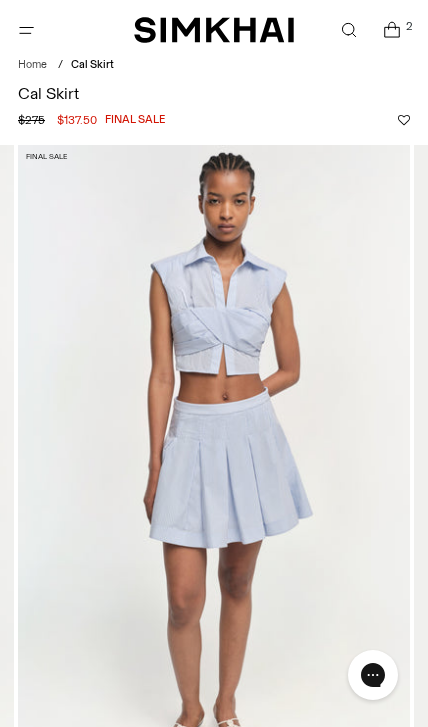 click at bounding box center [214, 439] 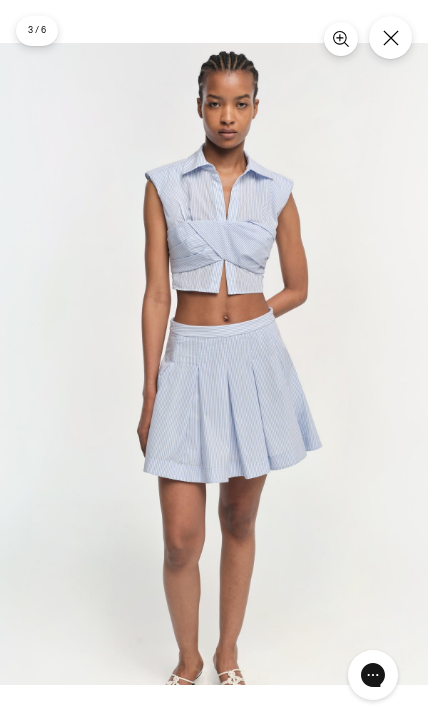 click at bounding box center (214, 364) 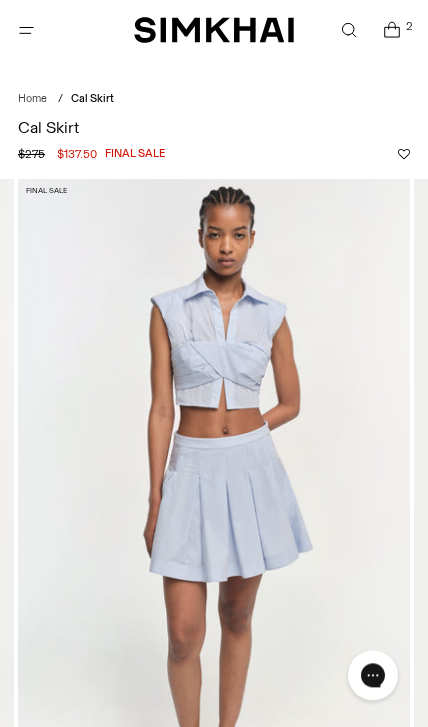 scroll, scrollTop: 0, scrollLeft: 0, axis: both 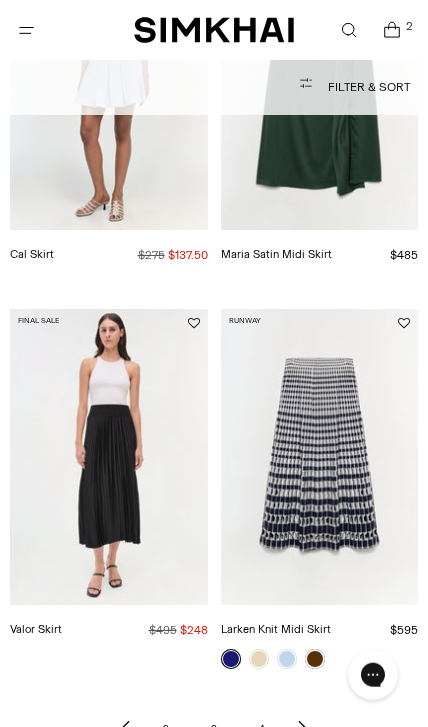 click on "4" at bounding box center [262, 728] 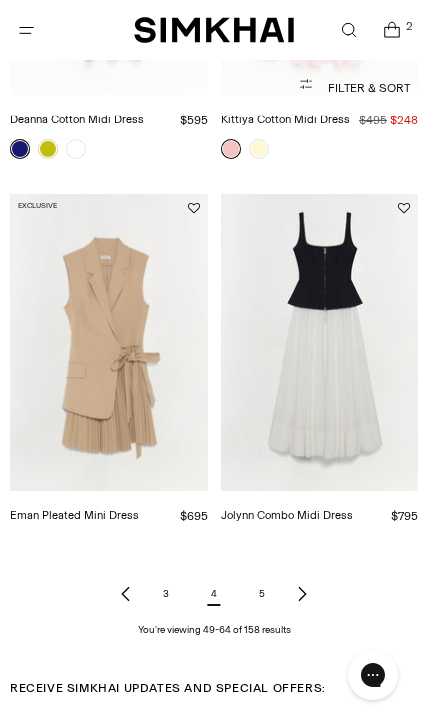 scroll, scrollTop: 2904, scrollLeft: 0, axis: vertical 